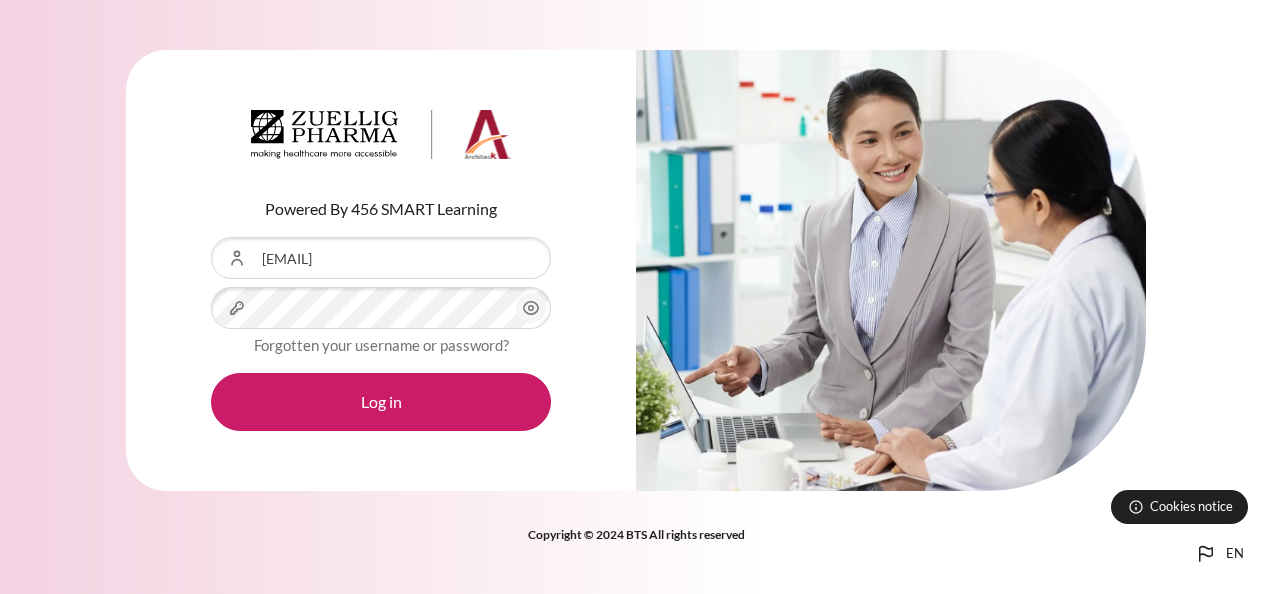 scroll, scrollTop: 0, scrollLeft: 0, axis: both 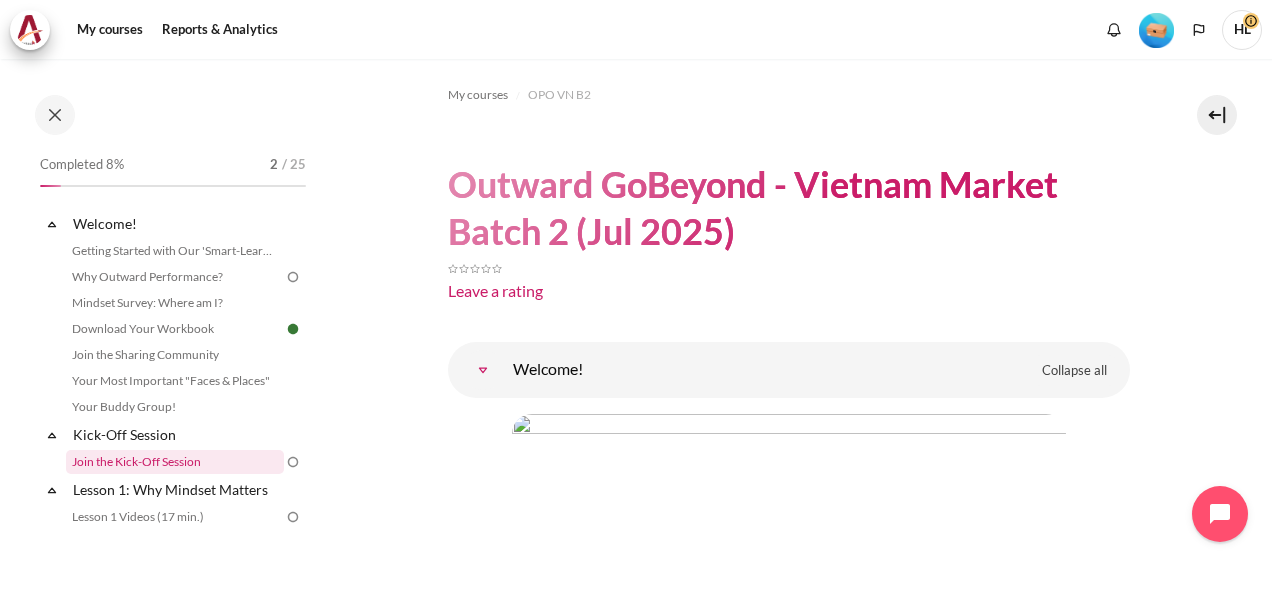 click on "Join the Kick-Off Session" at bounding box center [175, 462] 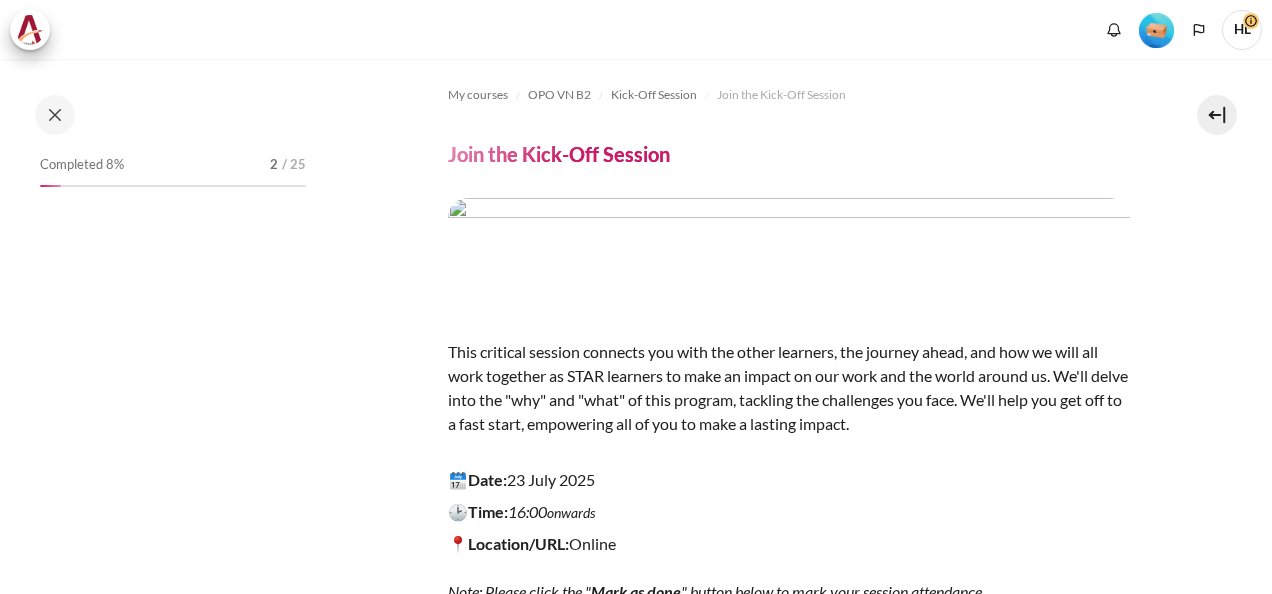 scroll, scrollTop: 0, scrollLeft: 0, axis: both 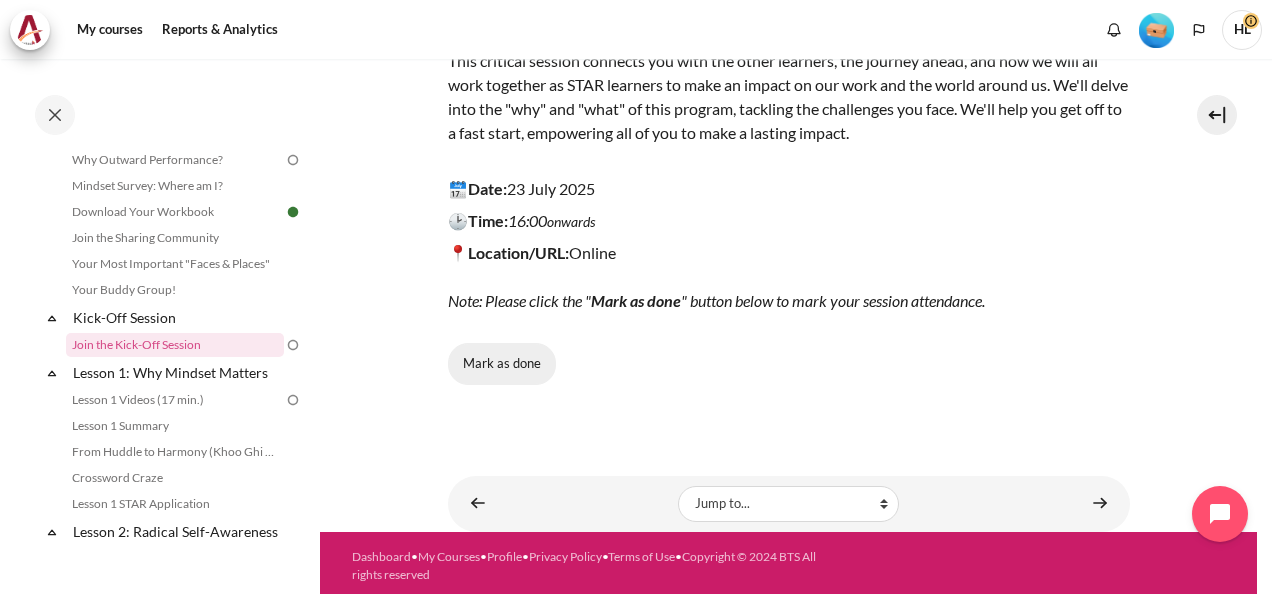 click on "Mark as done" at bounding box center [502, 364] 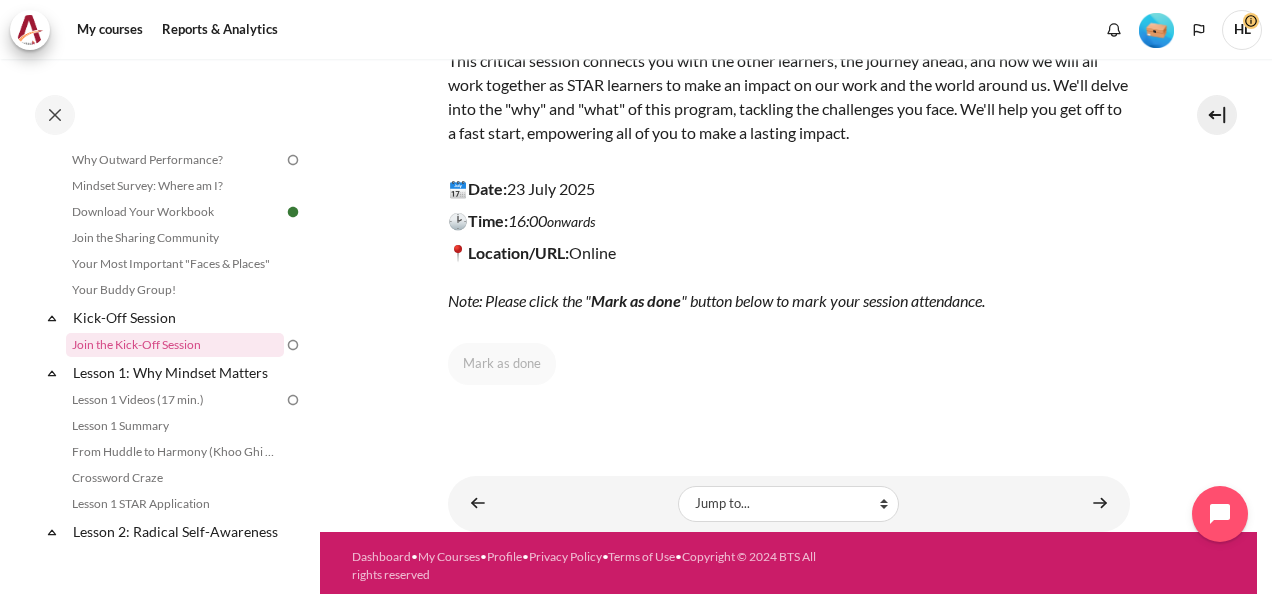 click on "Mark as done" at bounding box center (789, 364) 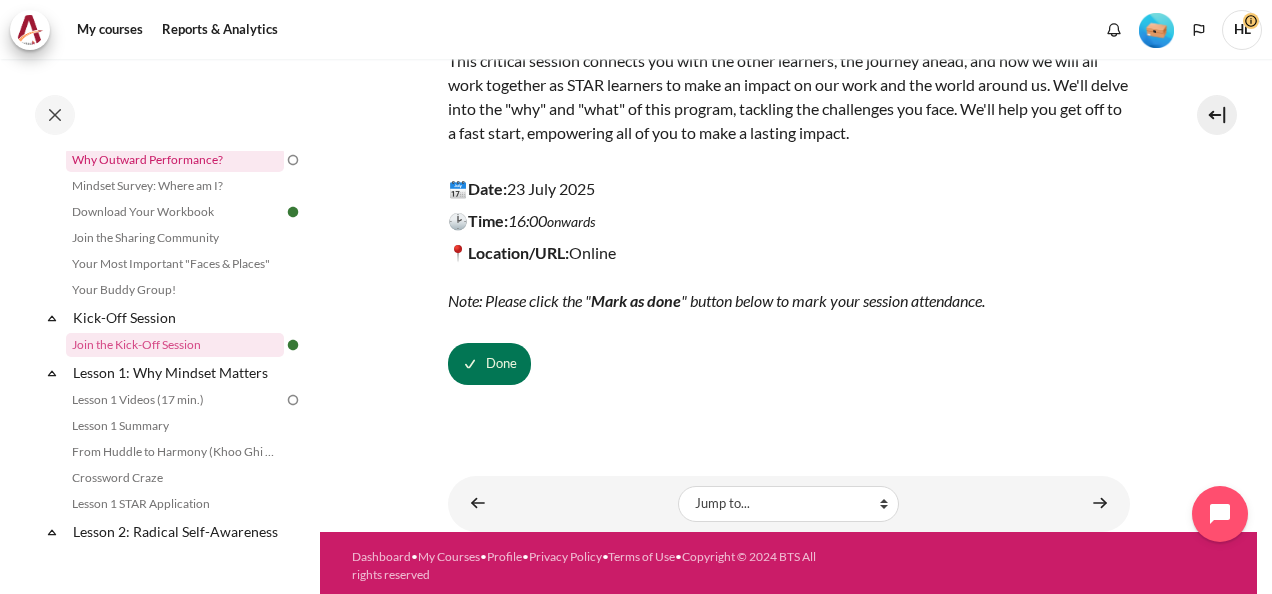 click on "Why Outward Performance?" at bounding box center (175, 160) 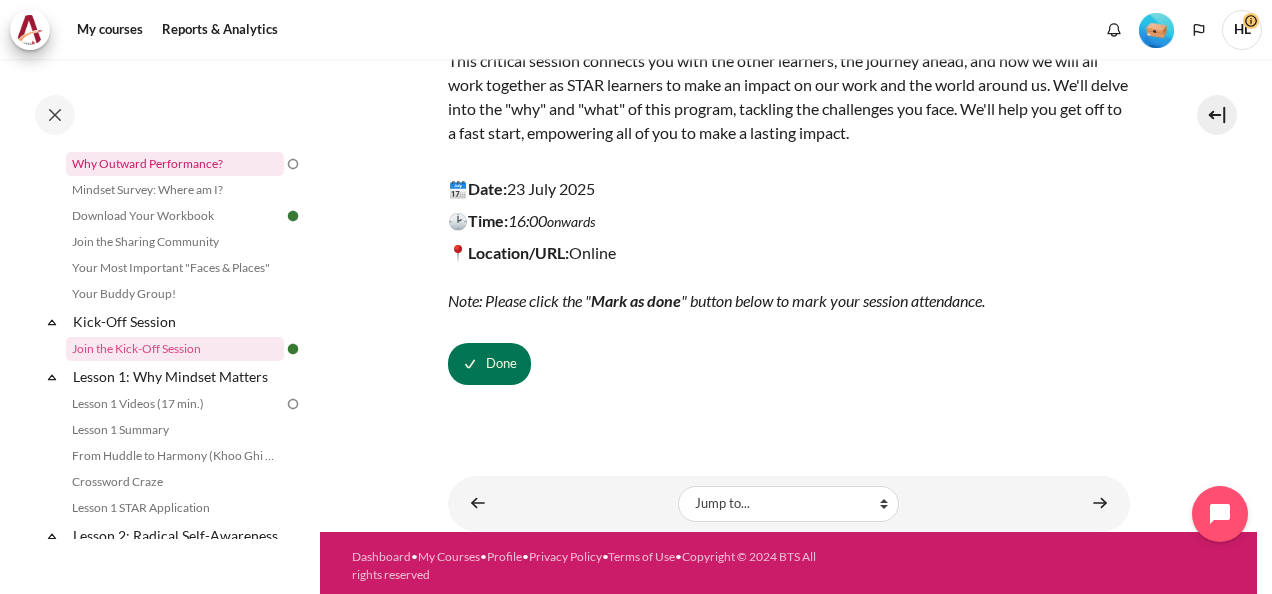 click on "Why Outward Performance?" at bounding box center [175, 164] 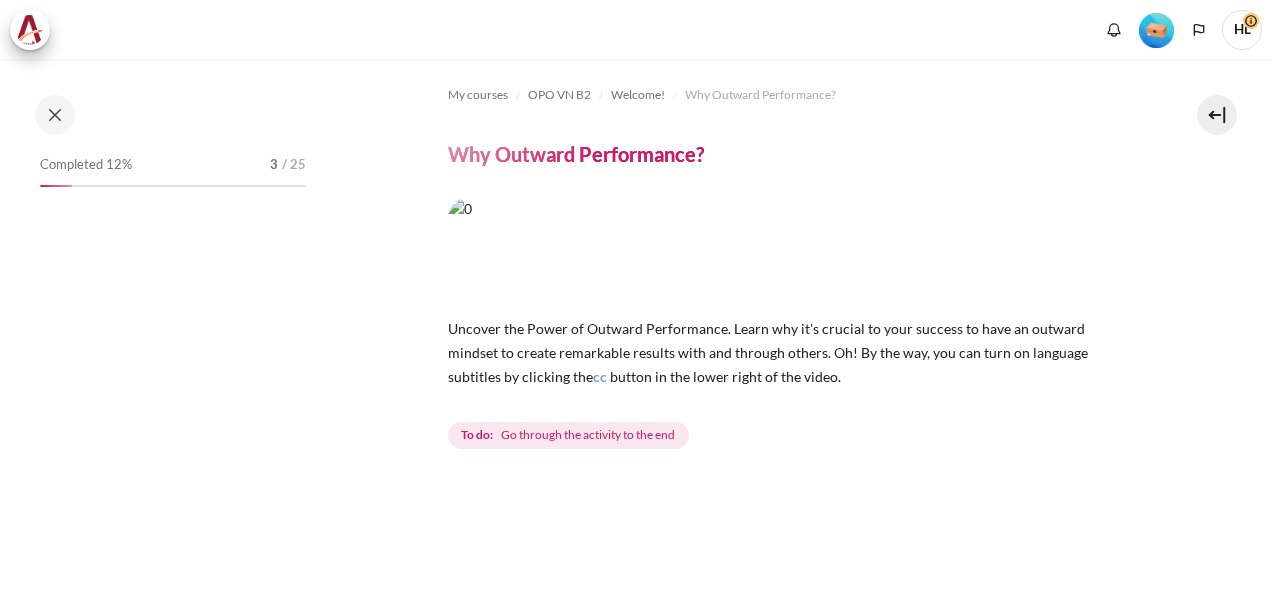 scroll, scrollTop: 0, scrollLeft: 0, axis: both 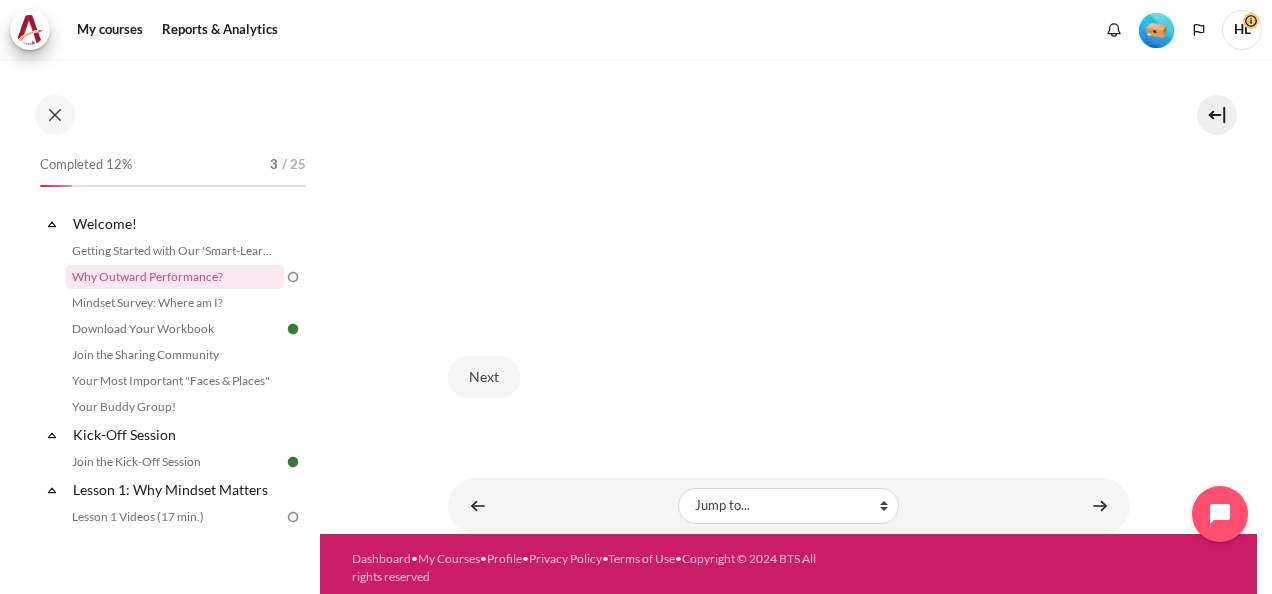 click on "My courses
OPO VN B2
Welcome!
Why Outward Performance?
Why Outward Performance?
cc" at bounding box center (636, 326) 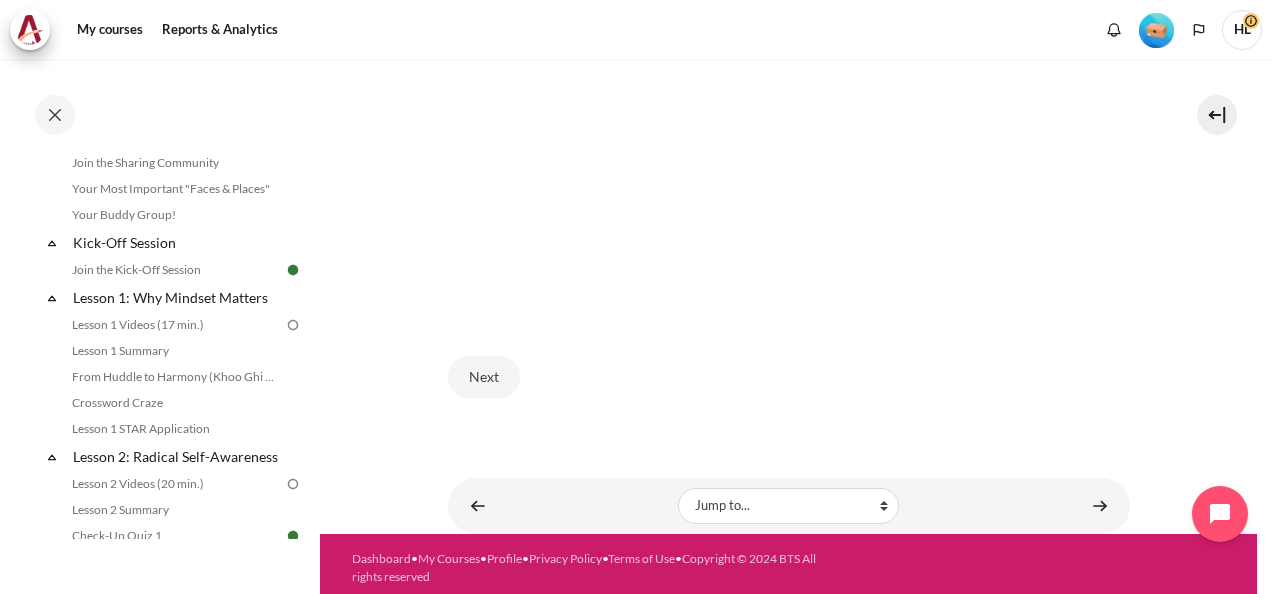 scroll, scrollTop: 200, scrollLeft: 0, axis: vertical 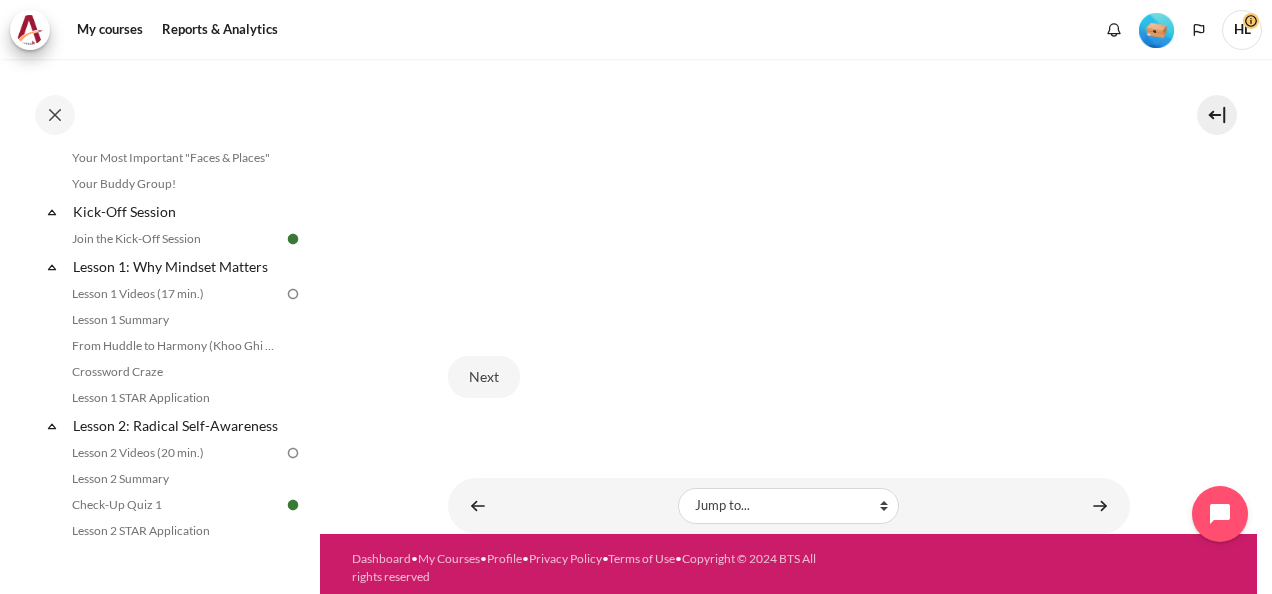 click on "My courses
OPO VN B2
Welcome!
Why Outward Performance?
Why Outward Performance?
cc
To do:" at bounding box center [789, -22] 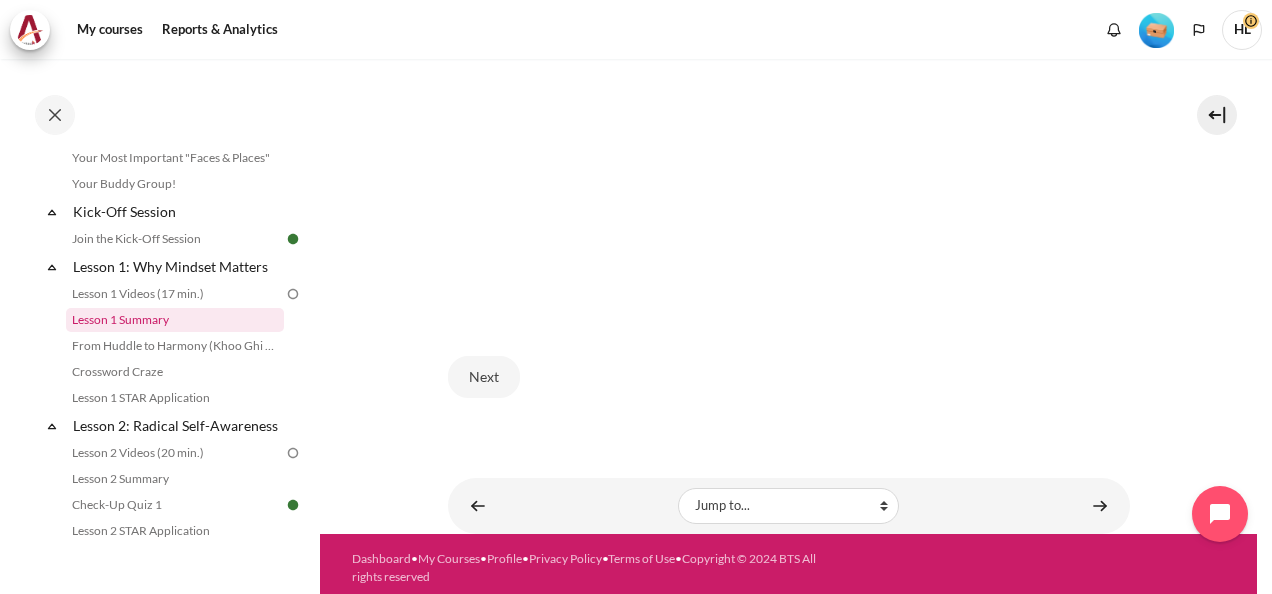 click on "Lesson 1 Summary" at bounding box center (175, 320) 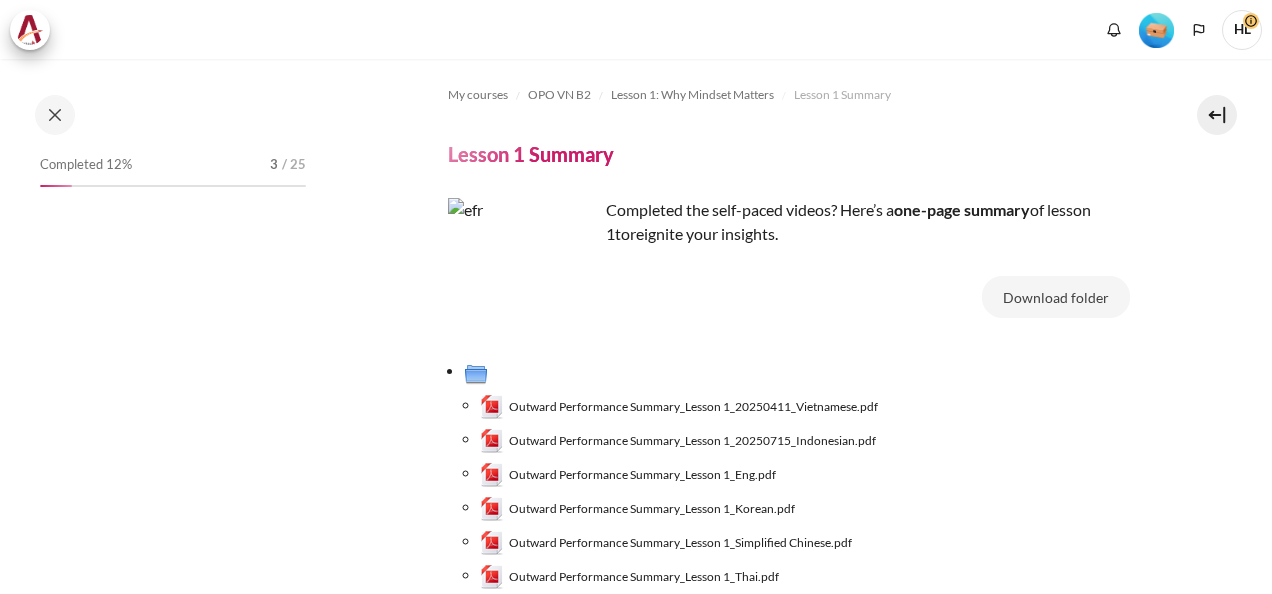 scroll, scrollTop: 0, scrollLeft: 0, axis: both 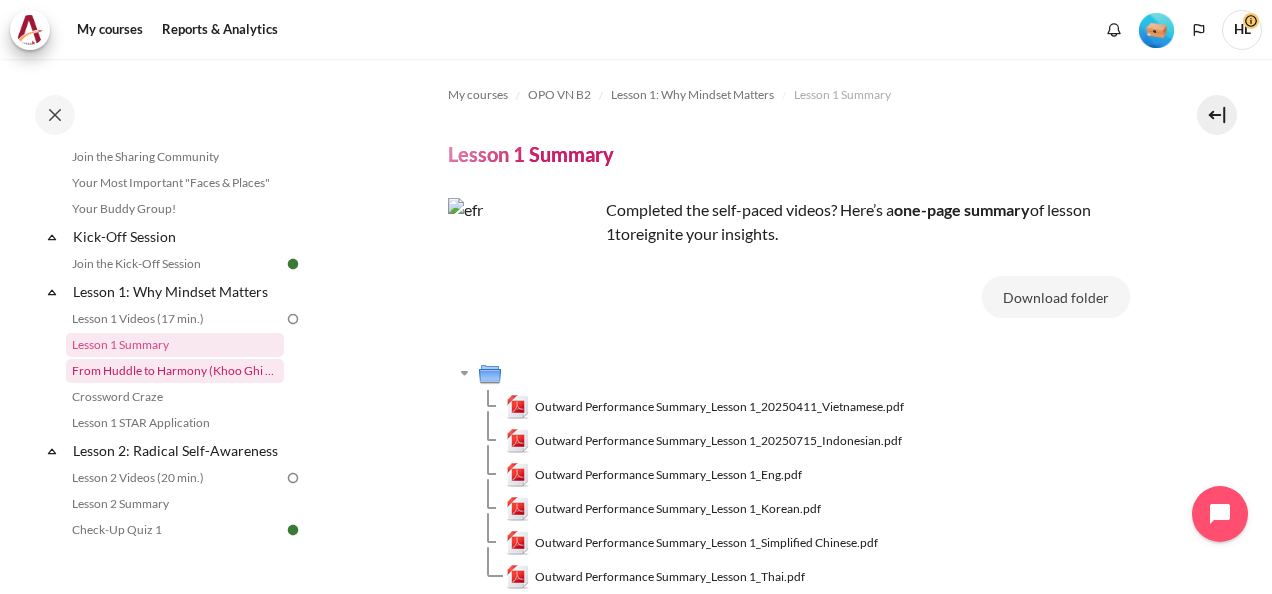 click on "From Huddle to Harmony (Khoo Ghi Peng's Story)" at bounding box center (175, 371) 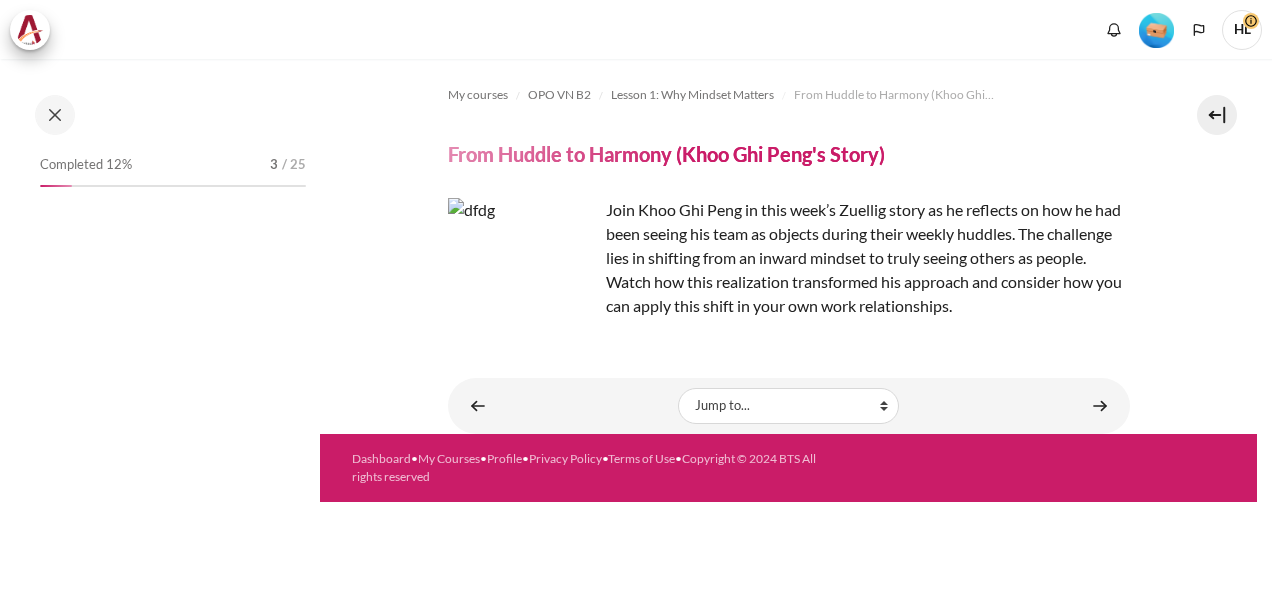 scroll, scrollTop: 0, scrollLeft: 0, axis: both 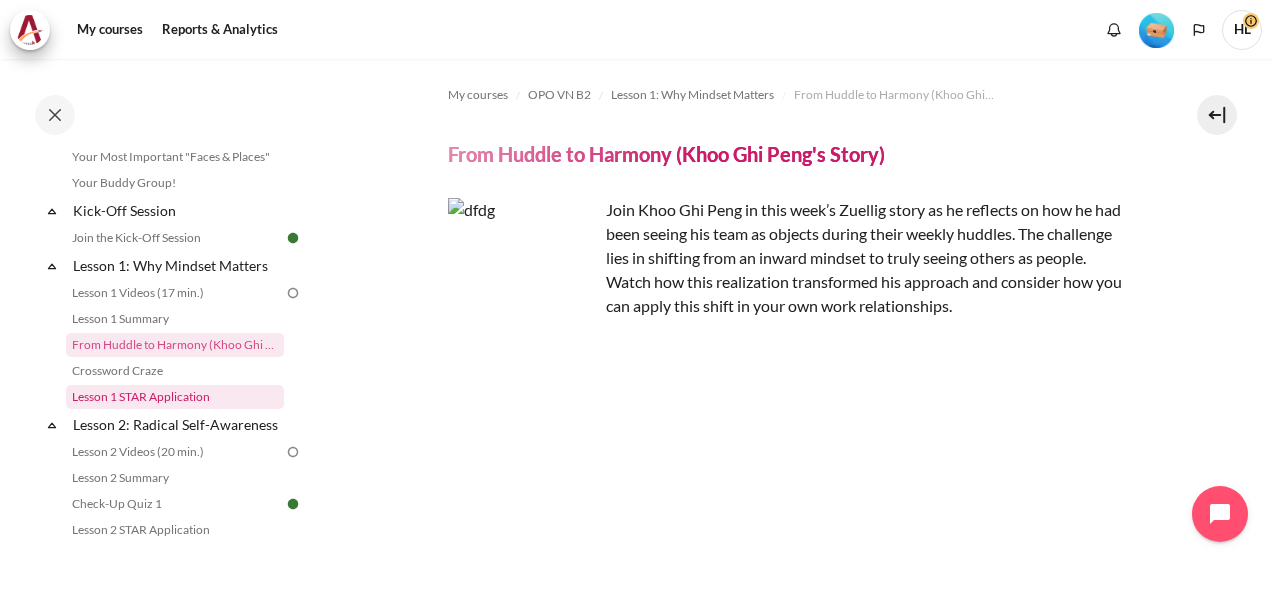 click on "Lesson 1 STAR Application" at bounding box center [175, 397] 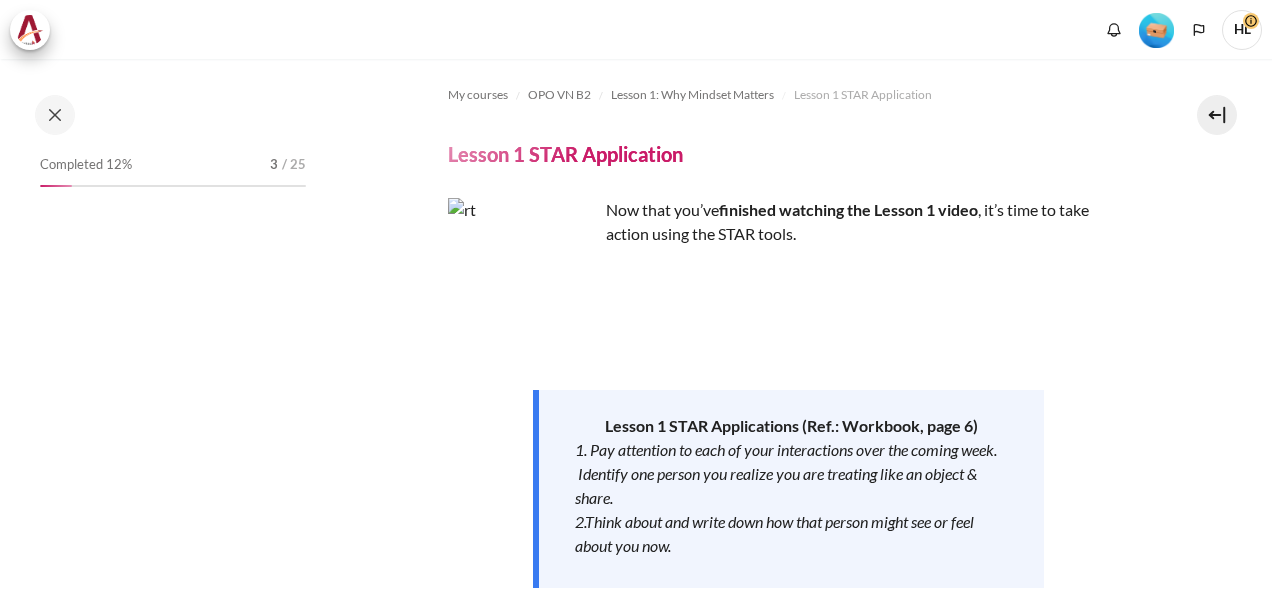 scroll, scrollTop: 0, scrollLeft: 0, axis: both 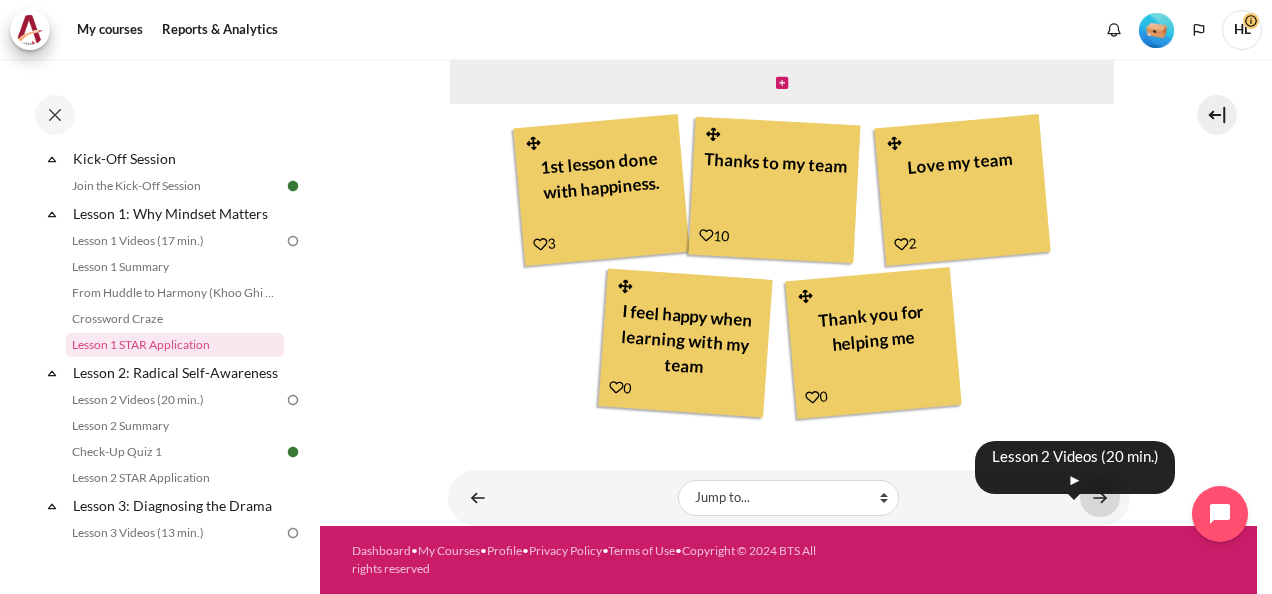 click at bounding box center [1100, 497] 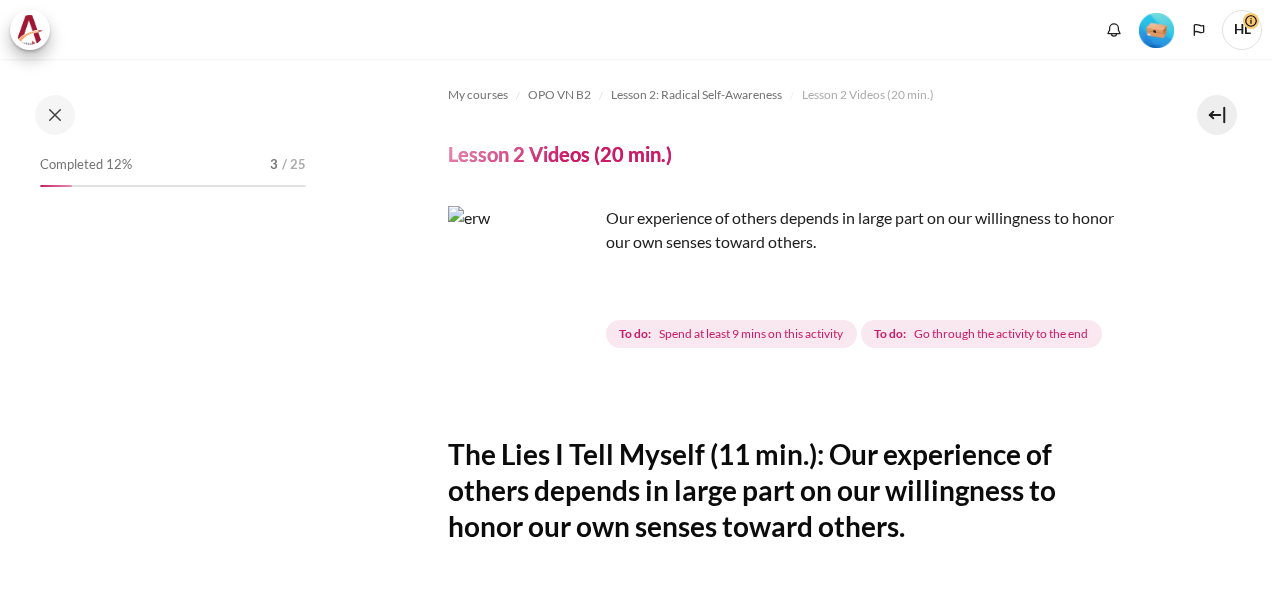 scroll, scrollTop: 0, scrollLeft: 0, axis: both 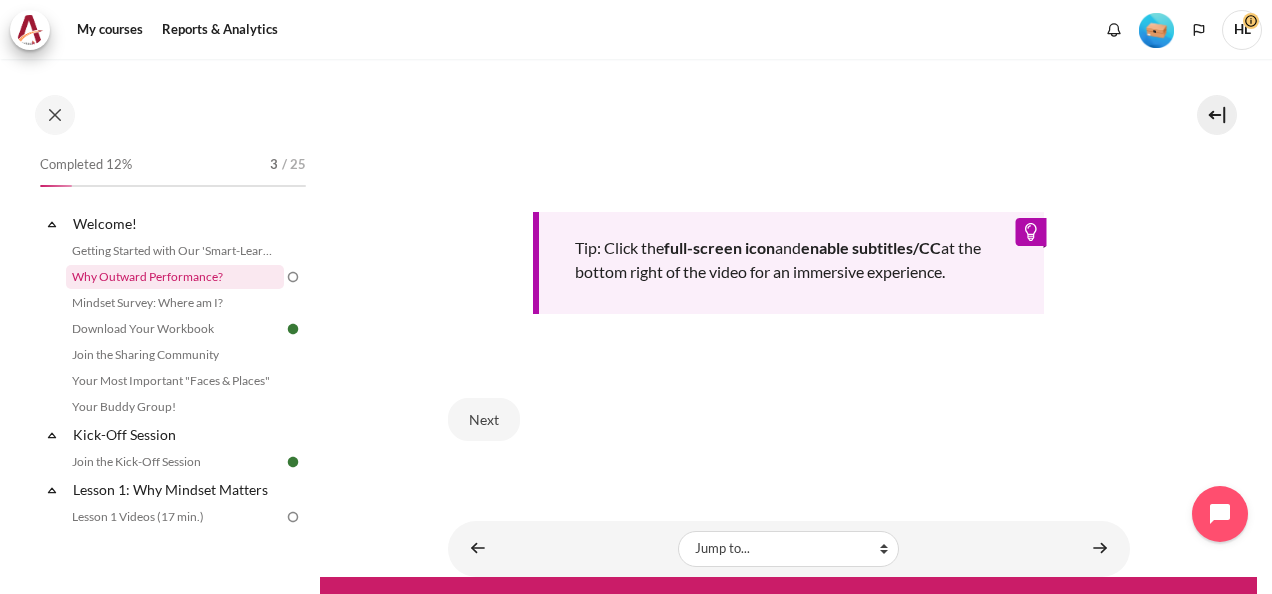click on "Why Outward Performance?" at bounding box center [175, 277] 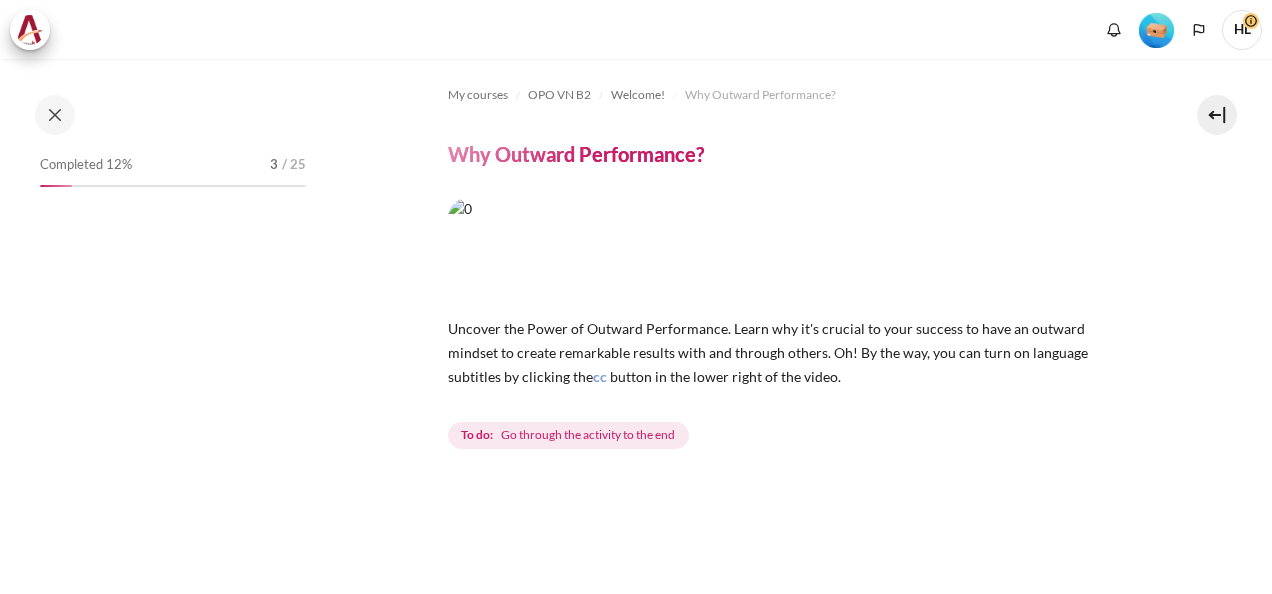 scroll, scrollTop: 0, scrollLeft: 0, axis: both 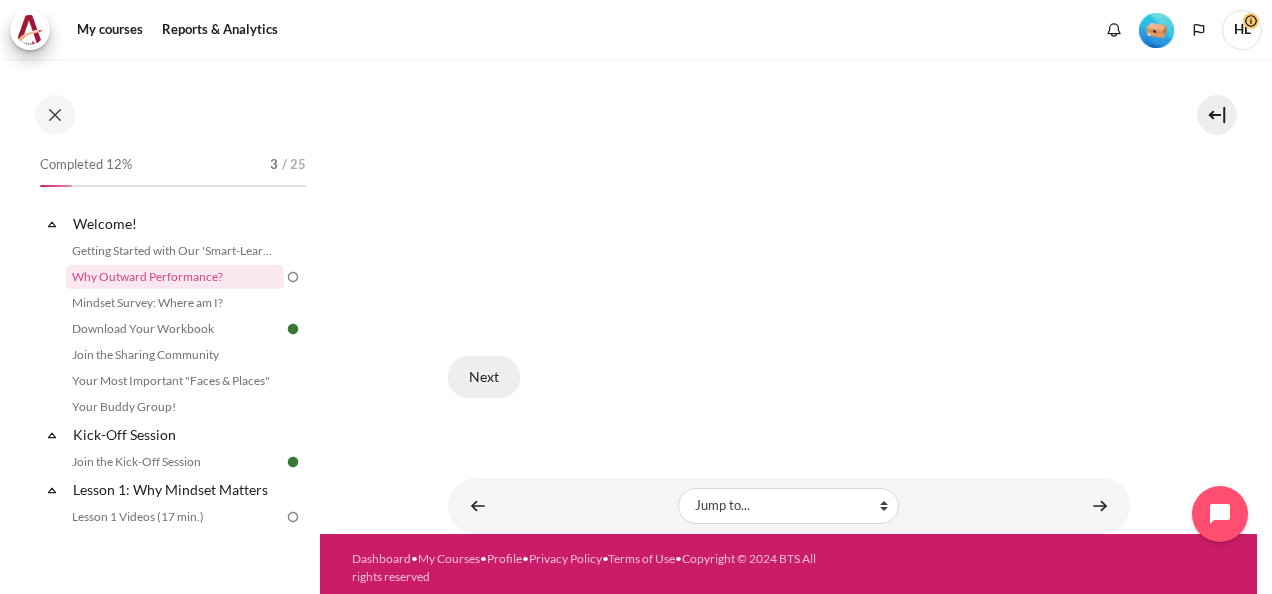click on "Next" at bounding box center [484, 377] 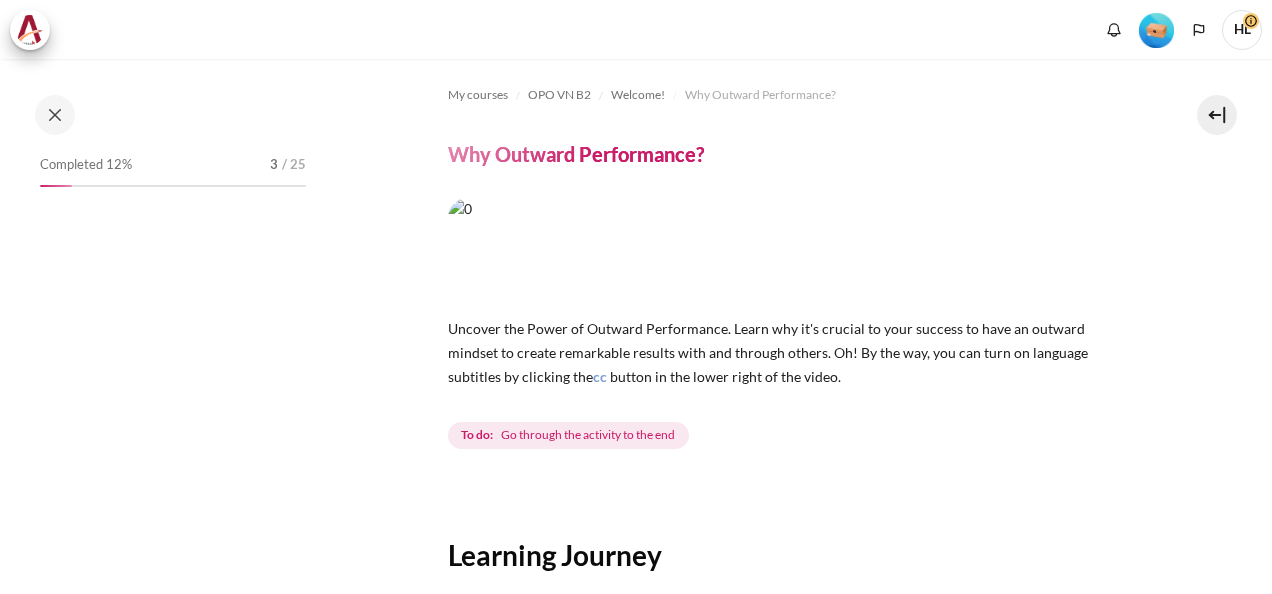 scroll, scrollTop: 0, scrollLeft: 0, axis: both 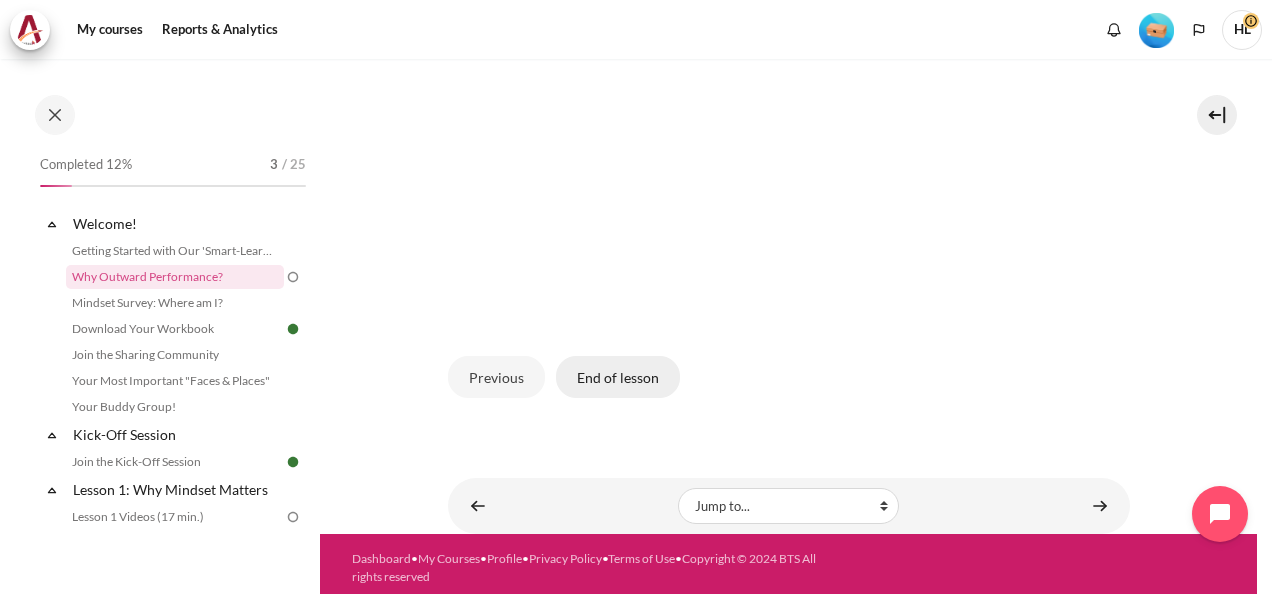 click on "End of lesson" at bounding box center (618, 377) 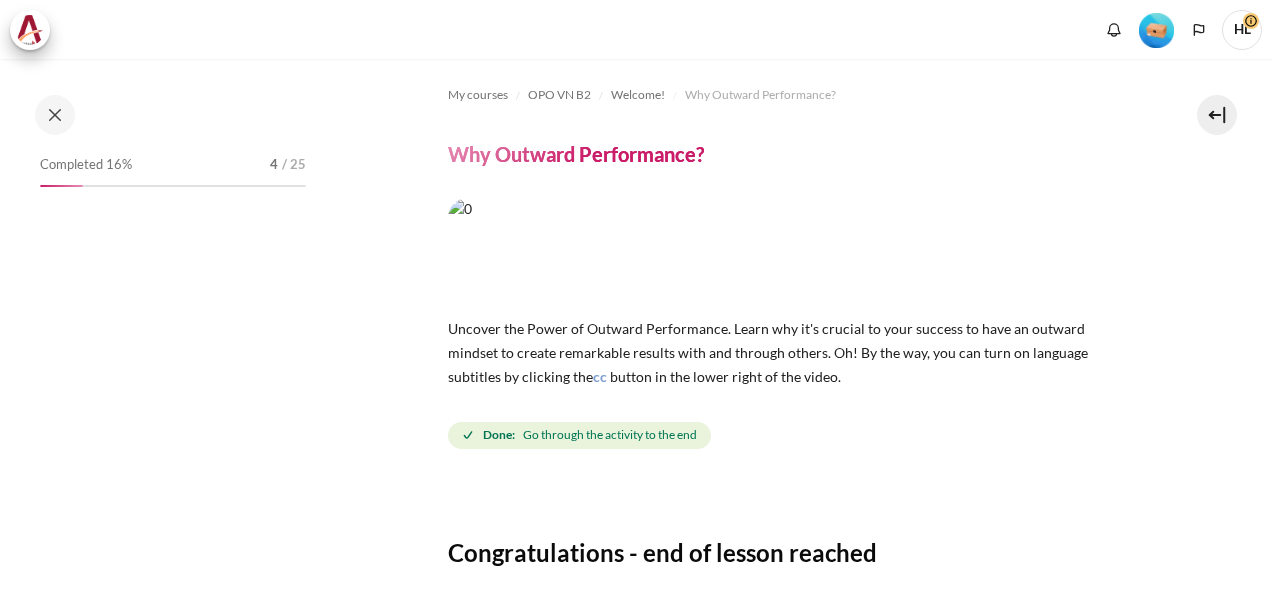 scroll, scrollTop: 0, scrollLeft: 0, axis: both 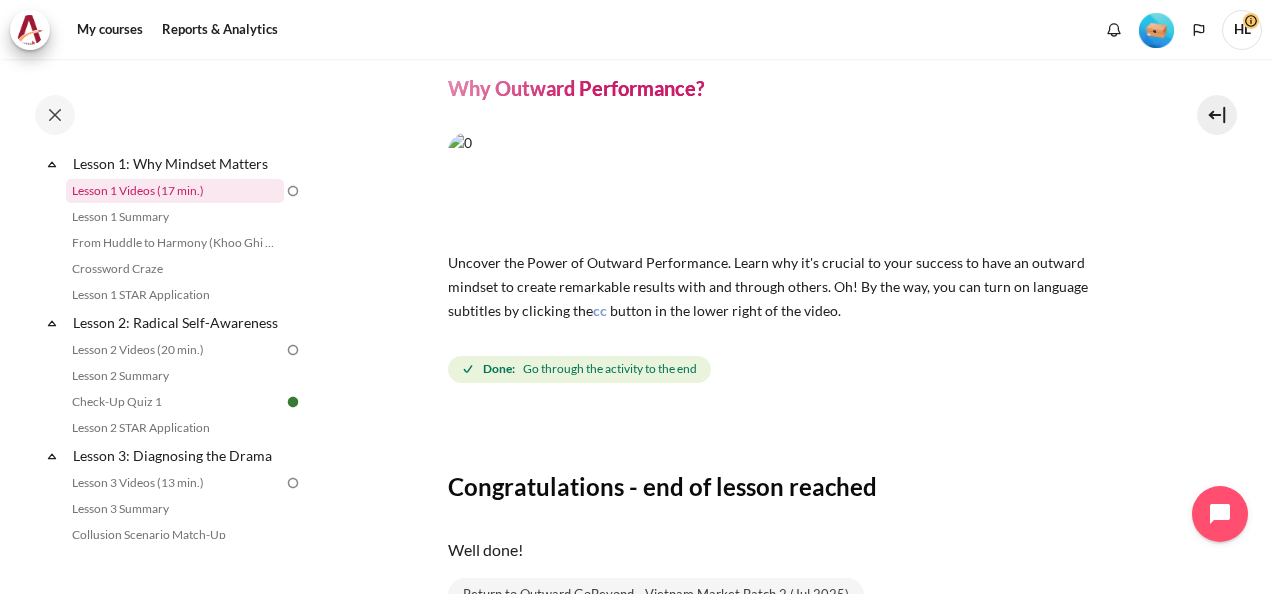 click on "Lesson 1 Videos (17 min.)" at bounding box center (175, 191) 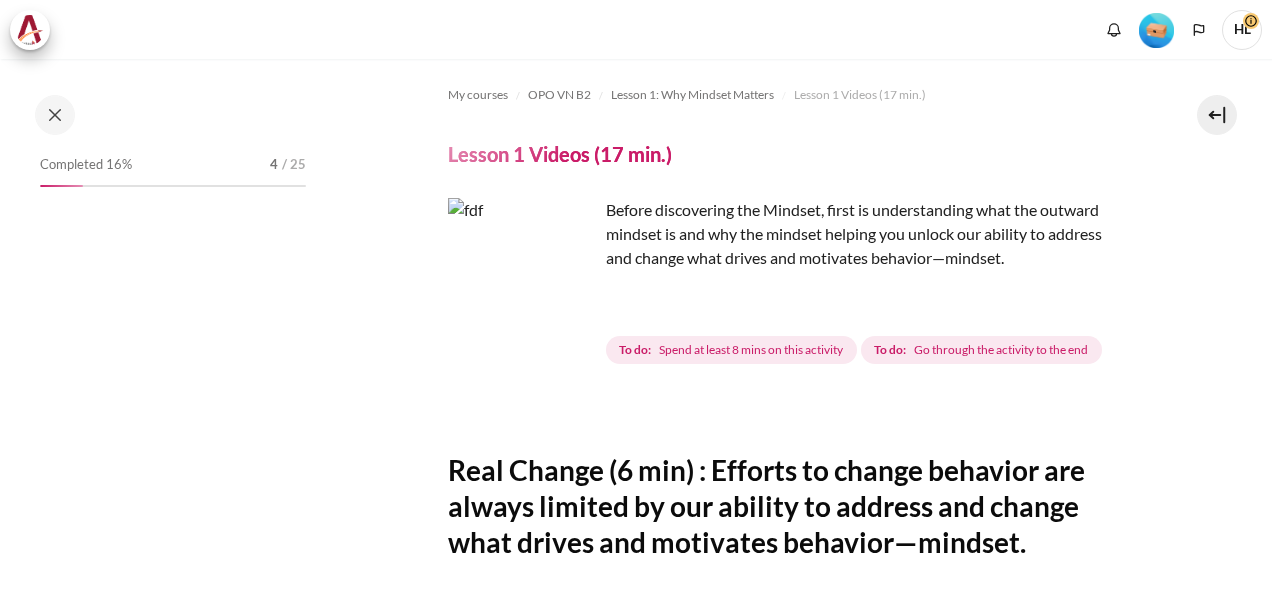 scroll, scrollTop: 0, scrollLeft: 0, axis: both 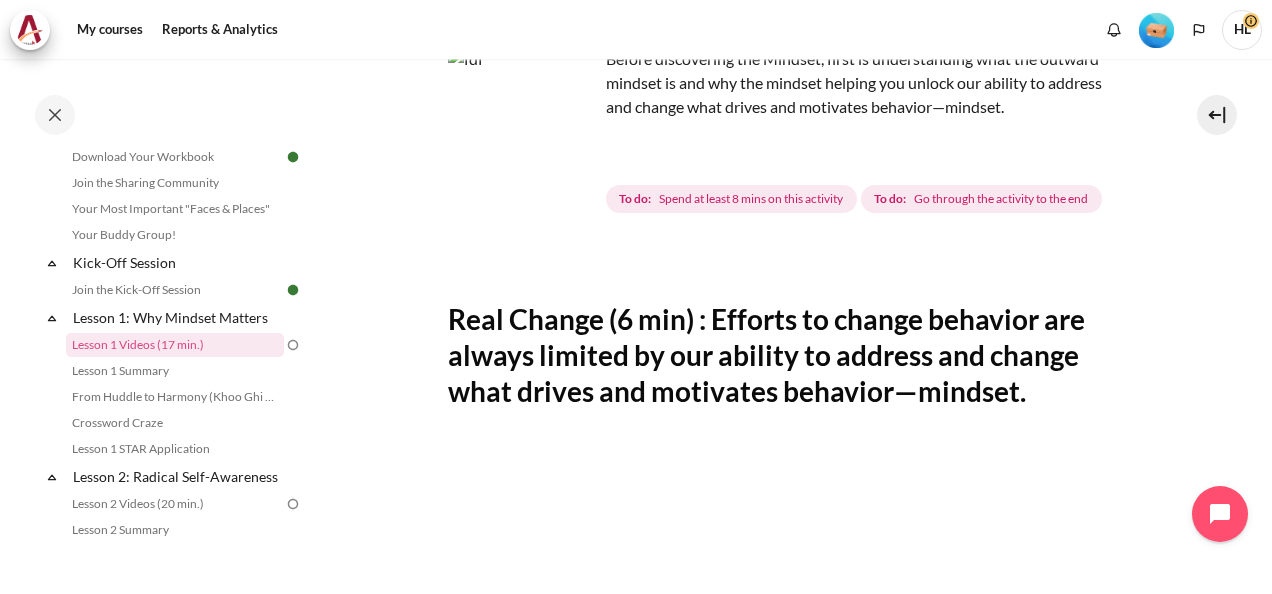 click on "Spend at least 8 mins on this activity" at bounding box center [751, 199] 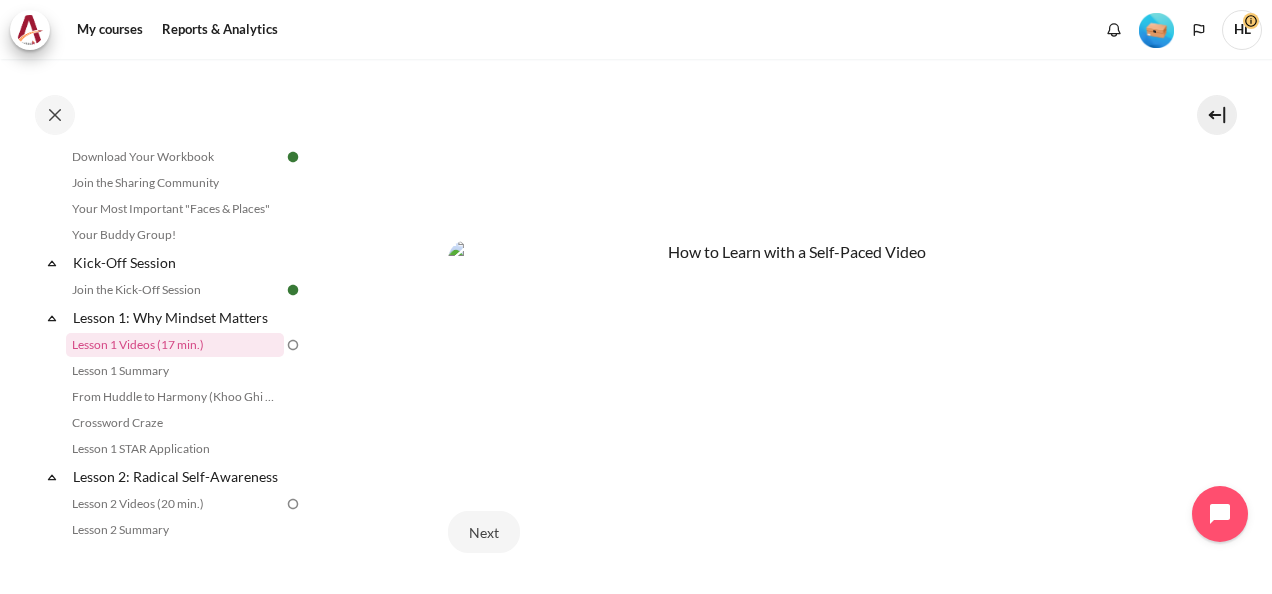 scroll, scrollTop: 793, scrollLeft: 0, axis: vertical 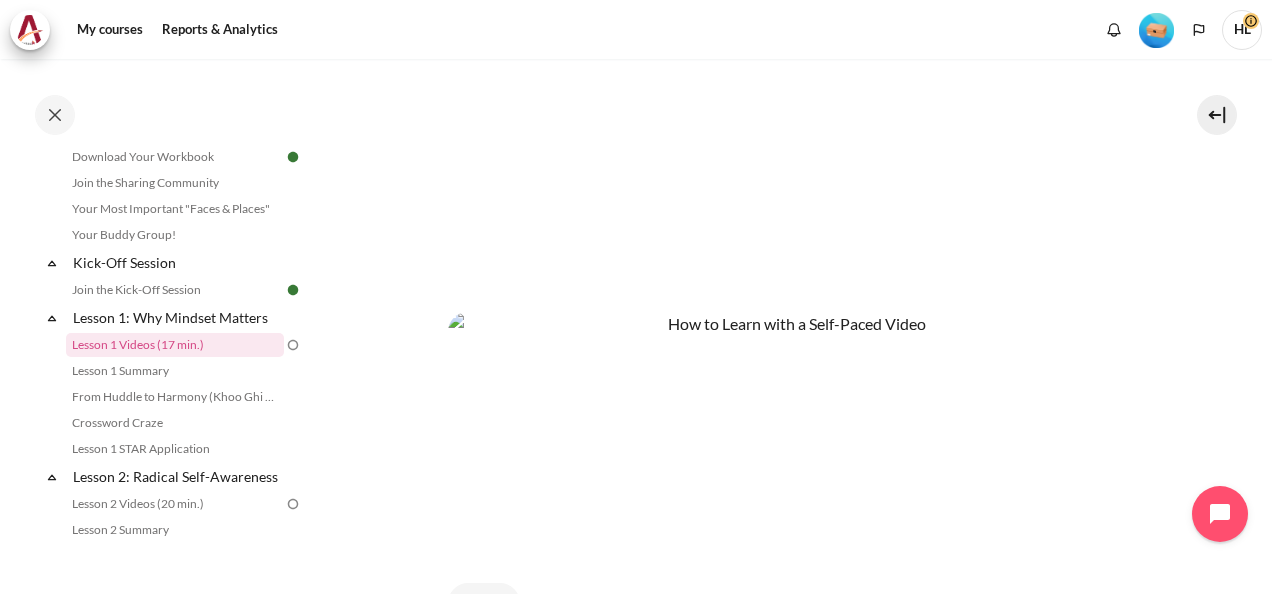 drag, startPoint x: 1017, startPoint y: 272, endPoint x: 836, endPoint y: 280, distance: 181.17671 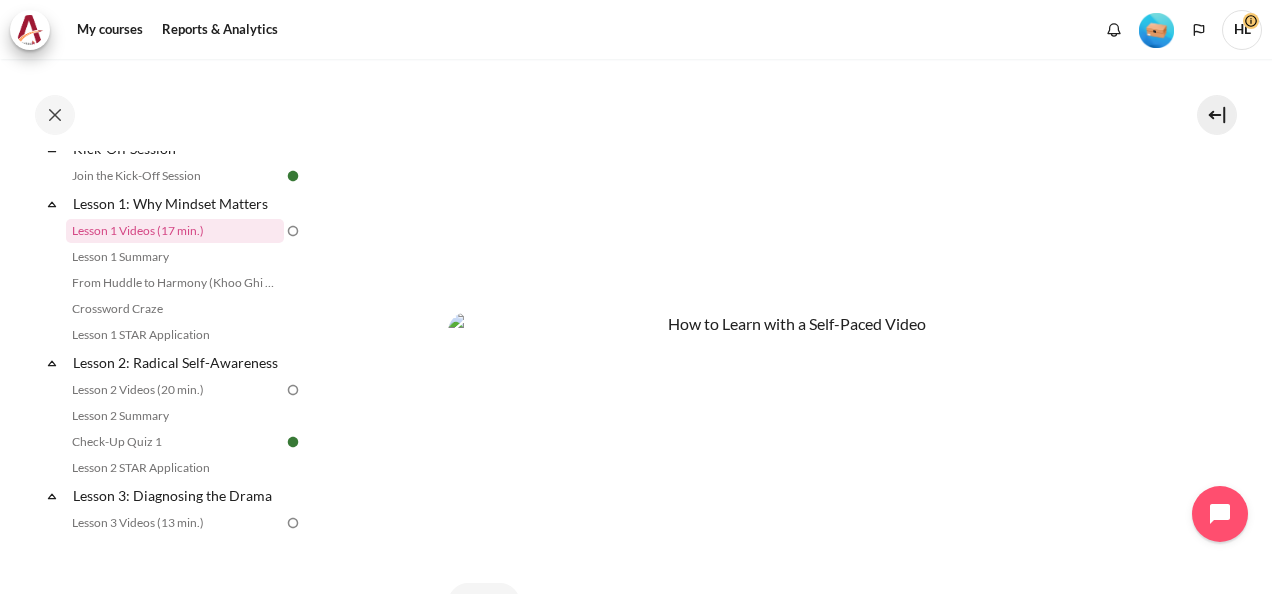 scroll, scrollTop: 288, scrollLeft: 0, axis: vertical 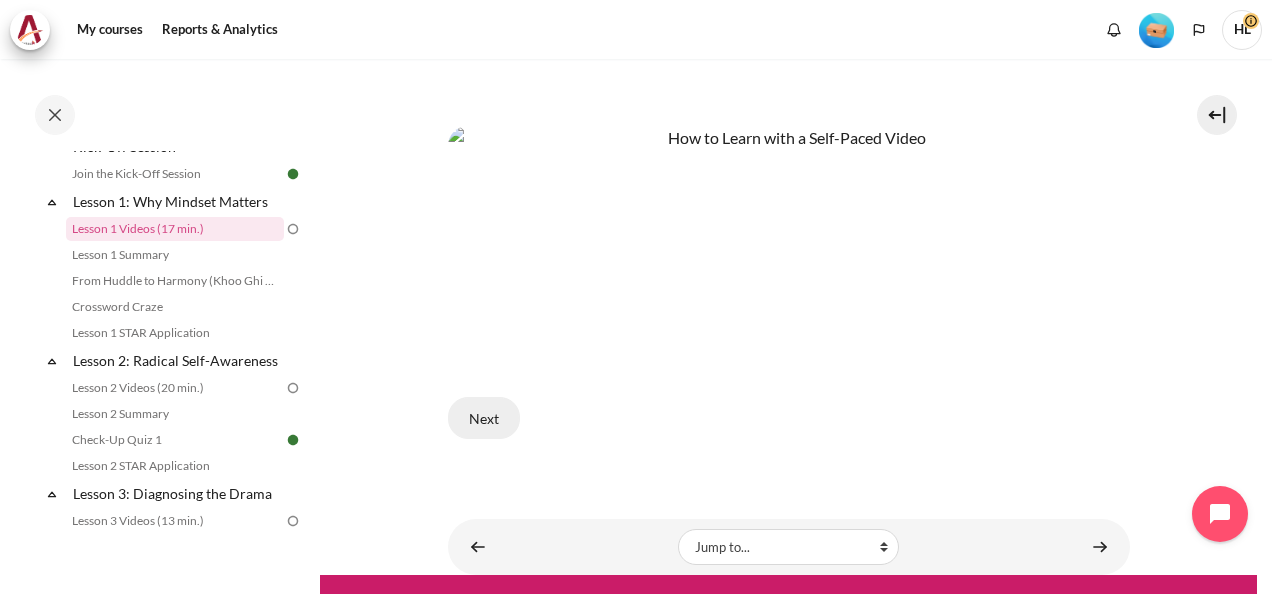 click on "Next" at bounding box center (484, 418) 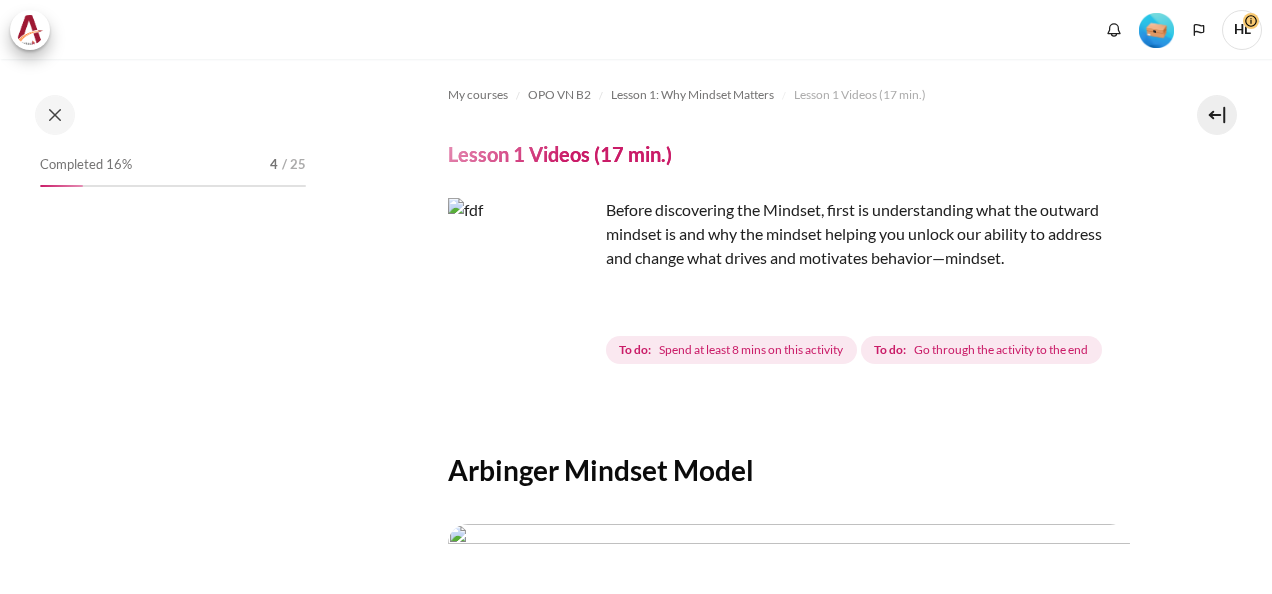 scroll, scrollTop: 0, scrollLeft: 0, axis: both 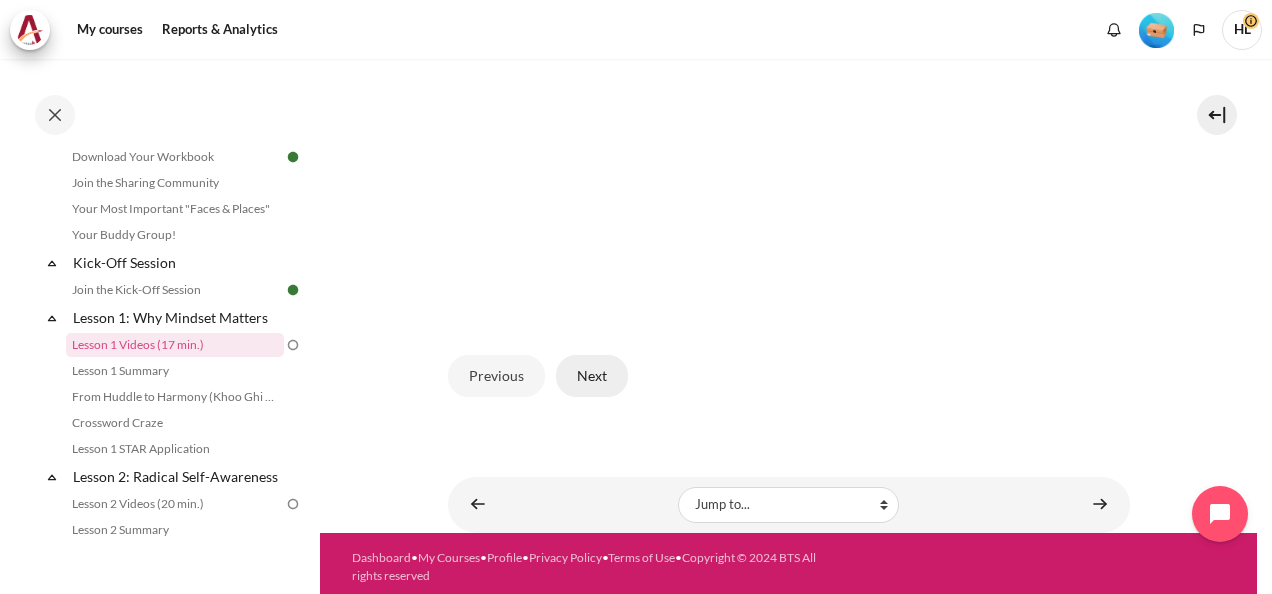 click on "Next" at bounding box center [592, 376] 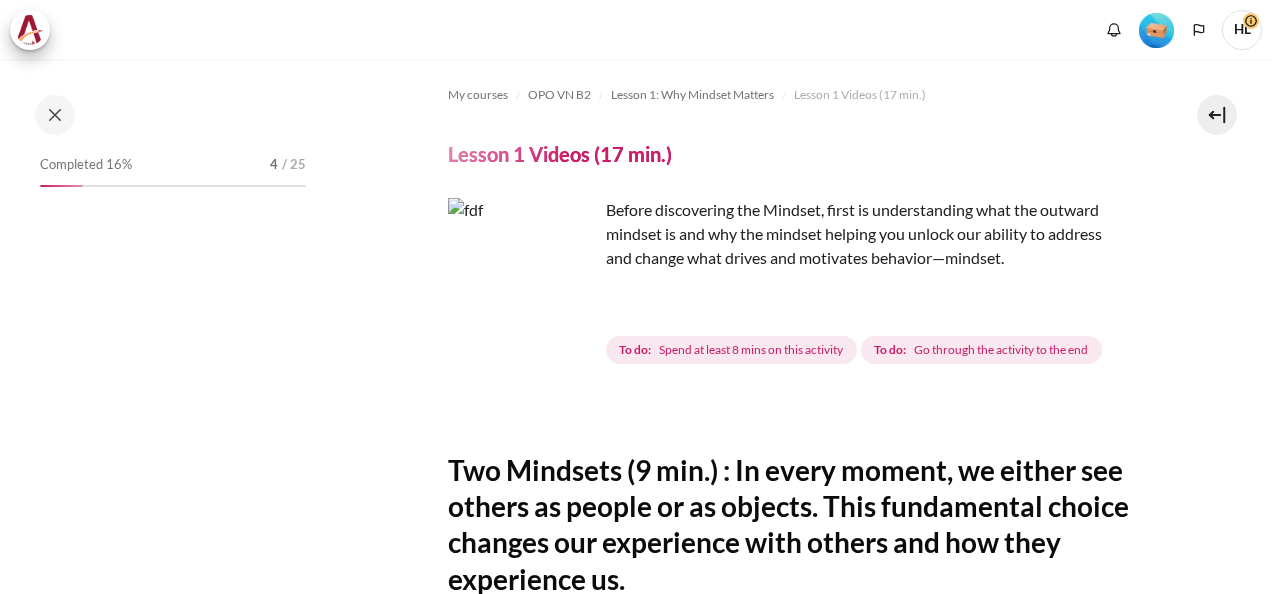 scroll, scrollTop: 0, scrollLeft: 0, axis: both 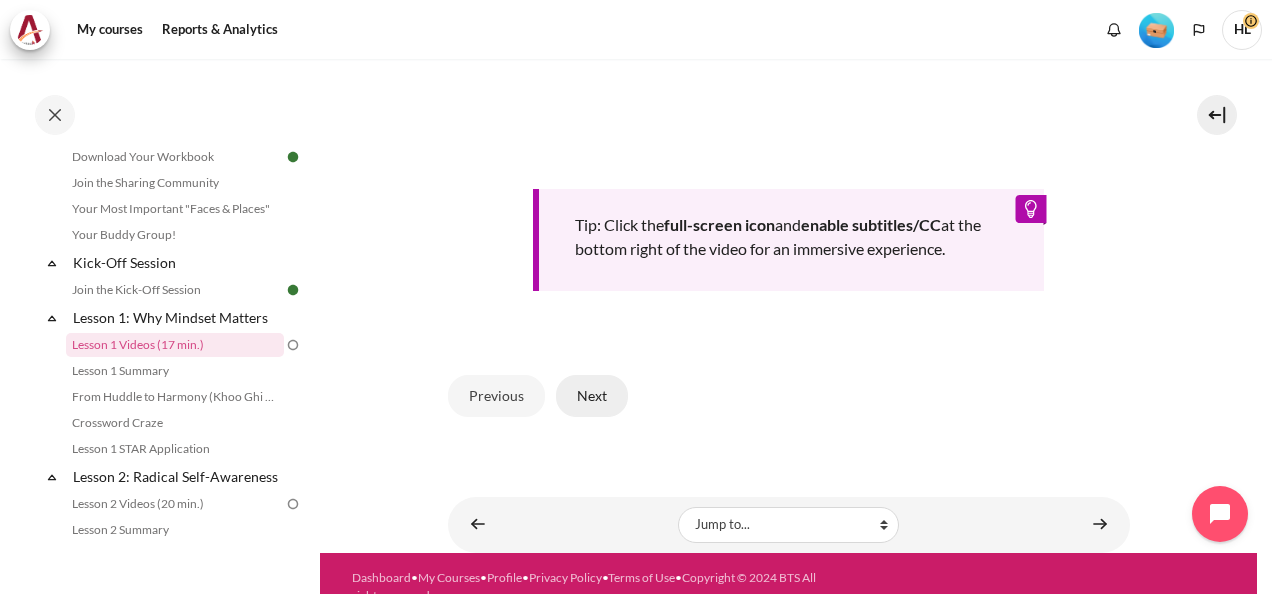 click on "Next" at bounding box center [592, 396] 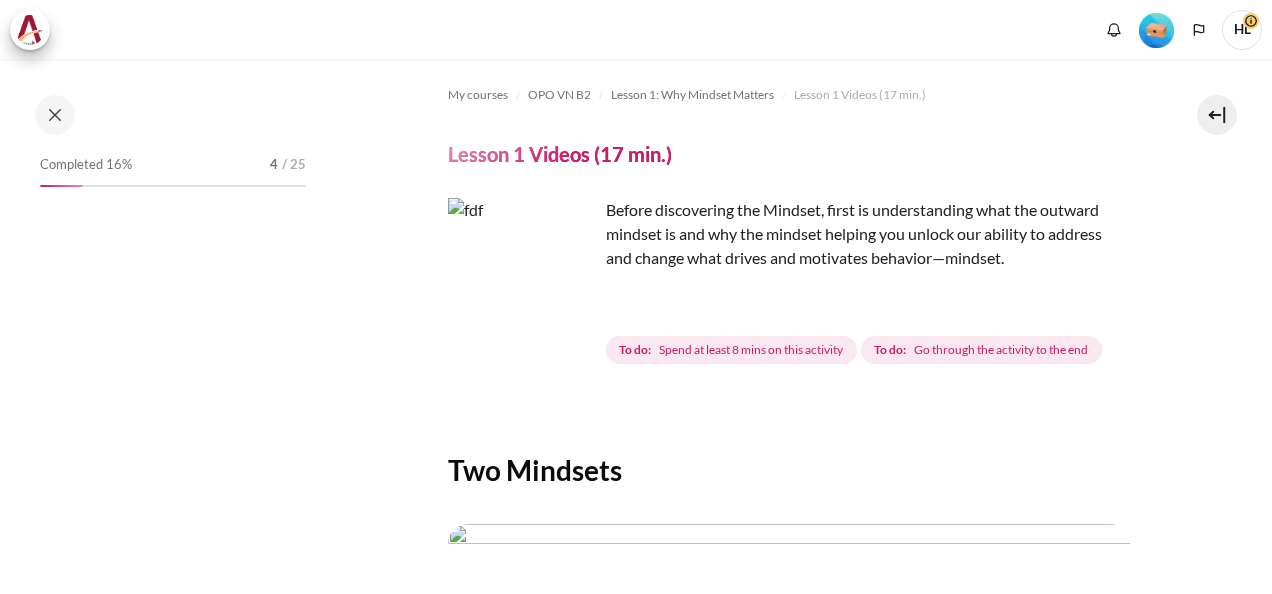 scroll, scrollTop: 0, scrollLeft: 0, axis: both 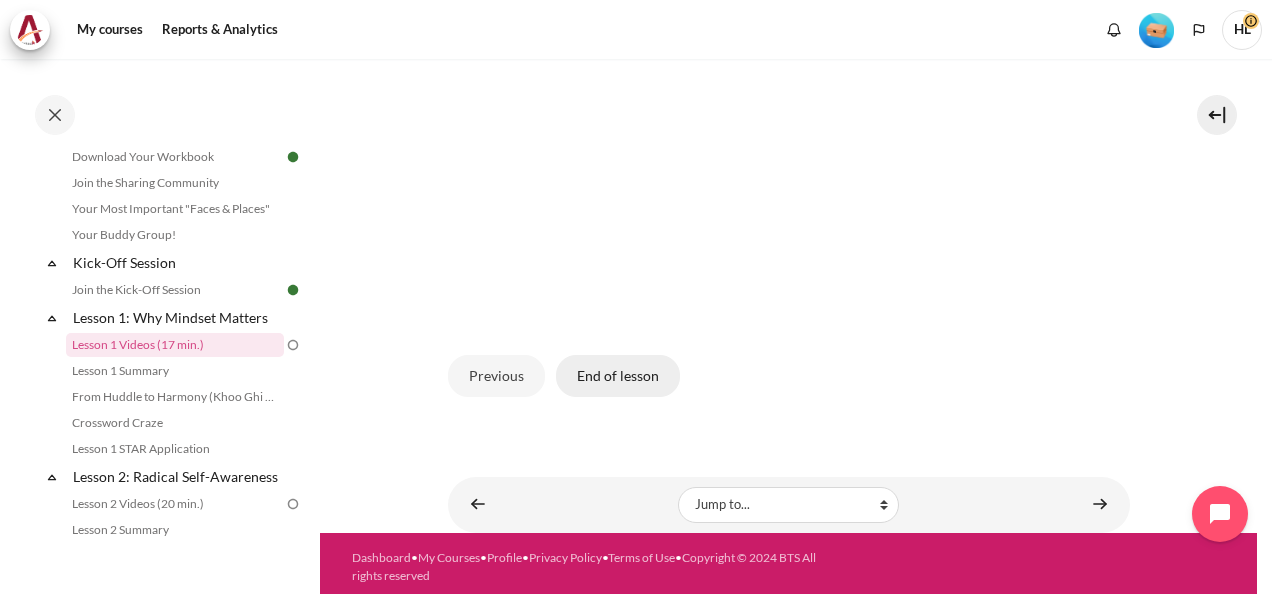 click on "End of lesson" at bounding box center [618, 376] 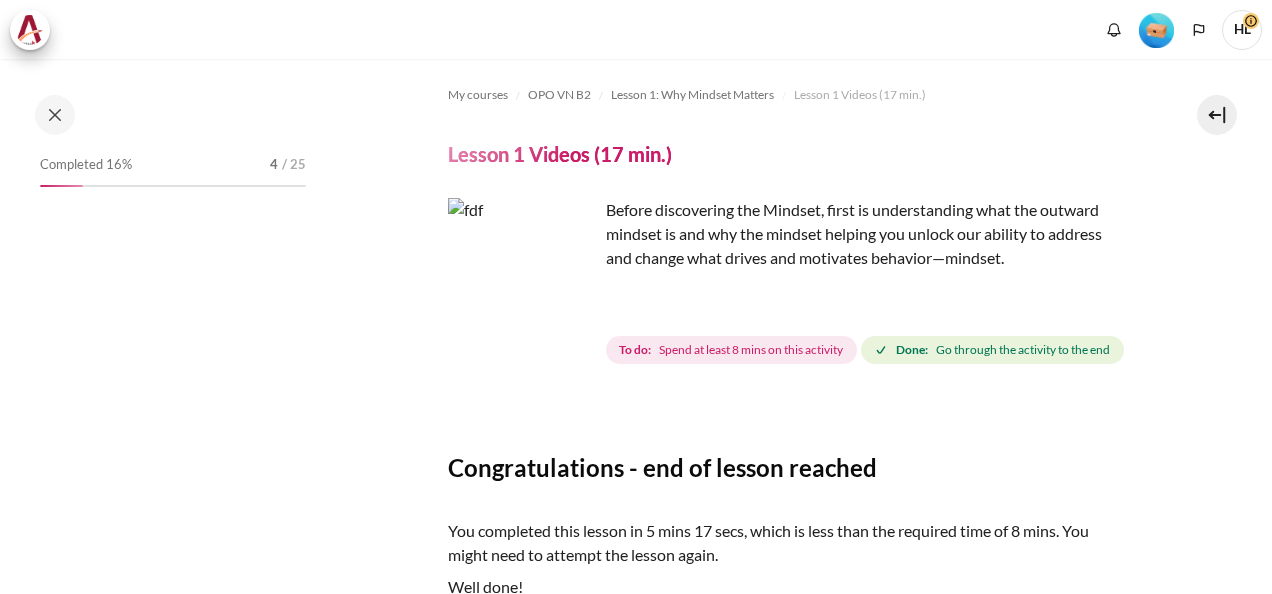 scroll, scrollTop: 0, scrollLeft: 0, axis: both 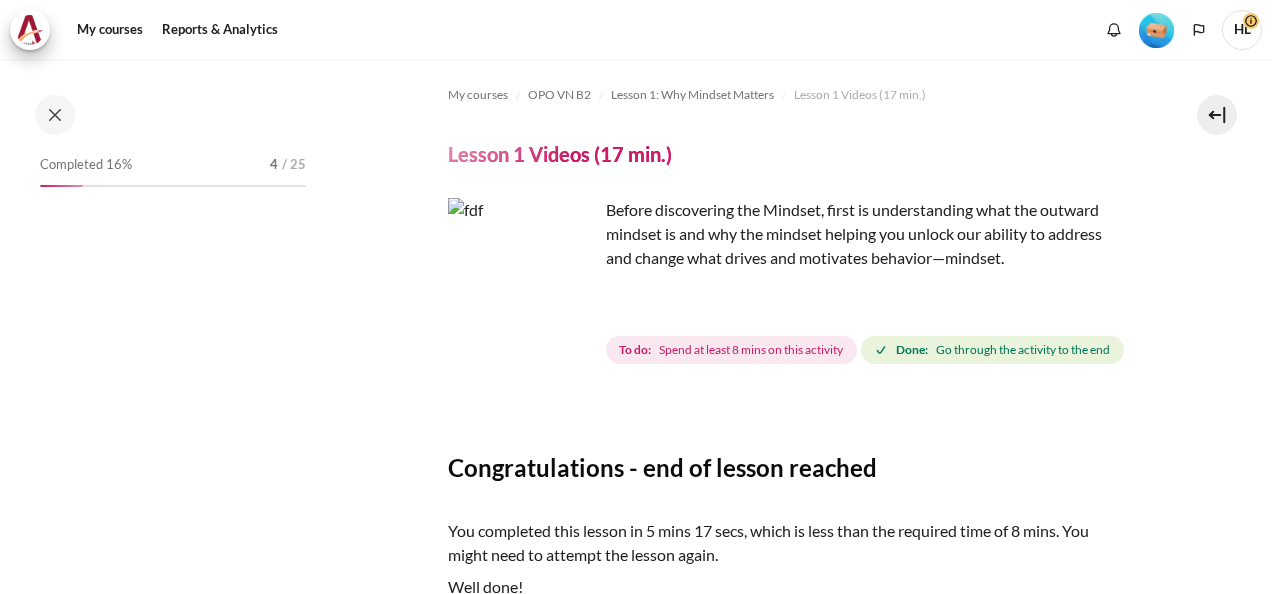 drag, startPoint x: 0, startPoint y: 0, endPoint x: 721, endPoint y: 384, distance: 816.8825 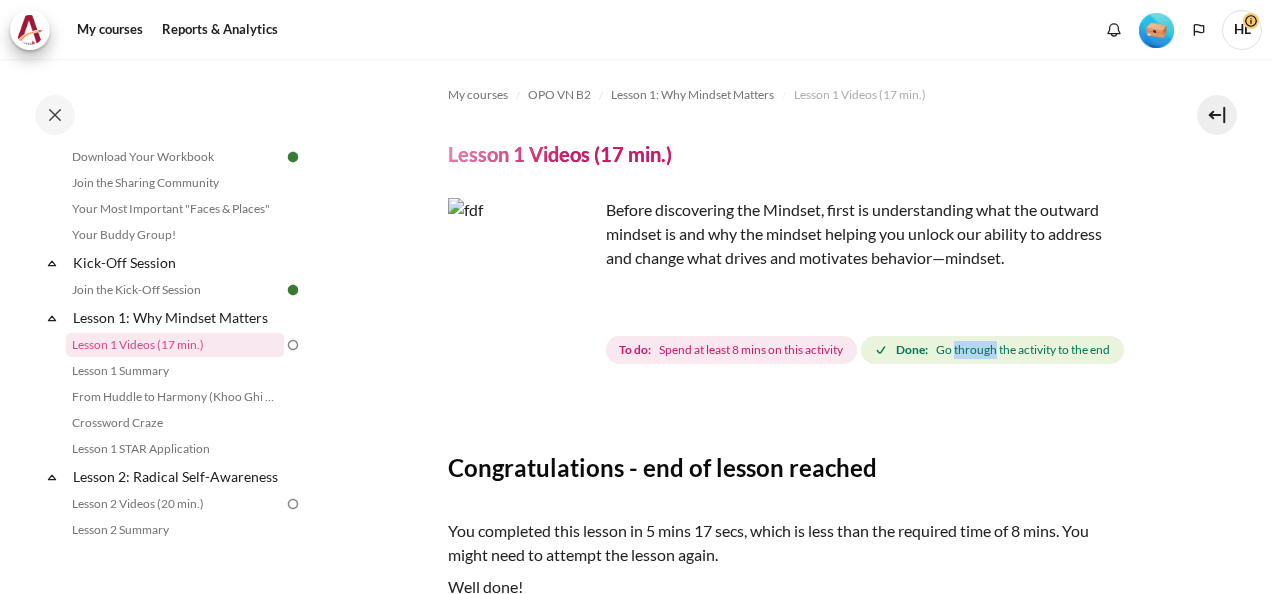 click on "Go through the activity to the end" at bounding box center [1023, 350] 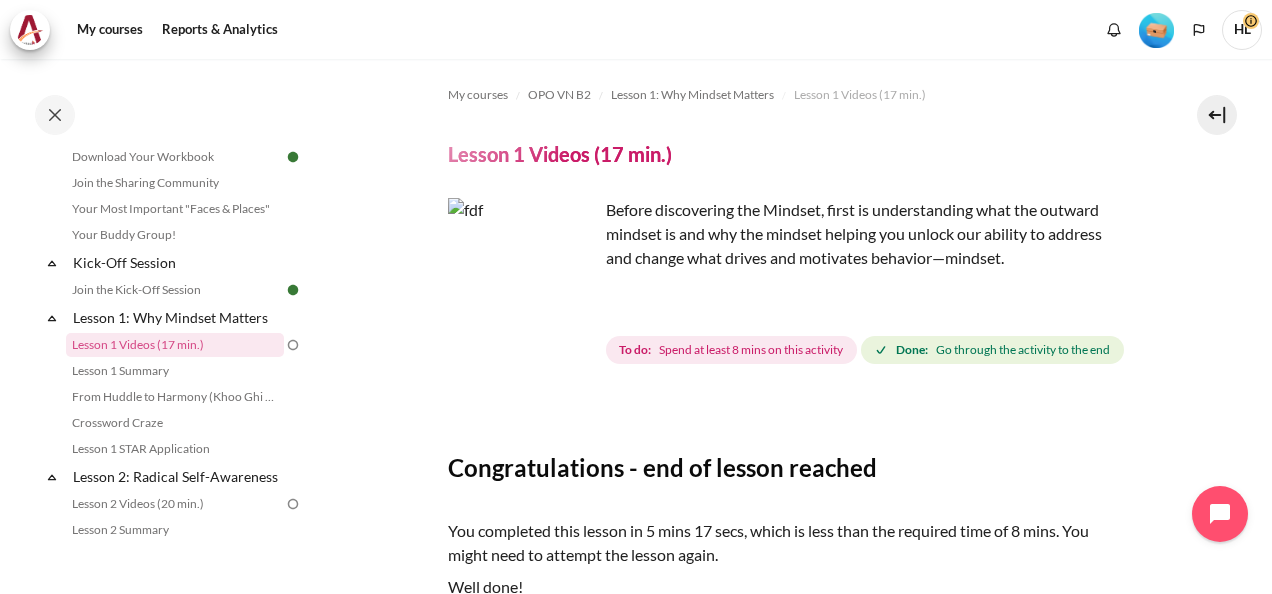 drag, startPoint x: 721, startPoint y: 384, endPoint x: 819, endPoint y: 461, distance: 124.631454 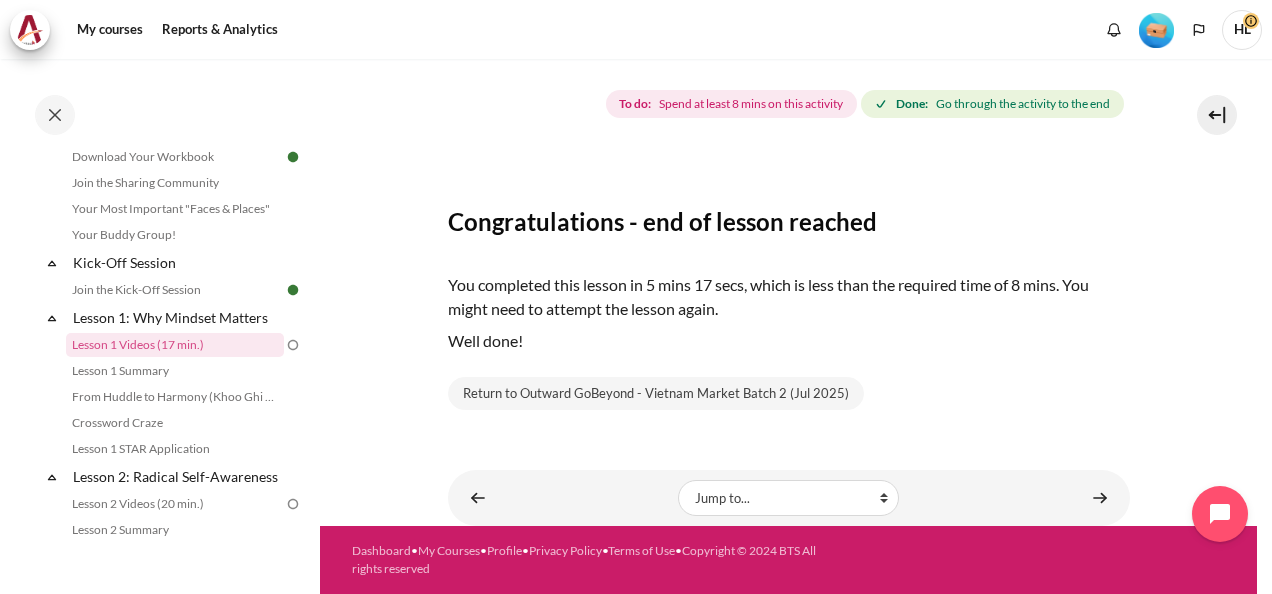 scroll, scrollTop: 280, scrollLeft: 0, axis: vertical 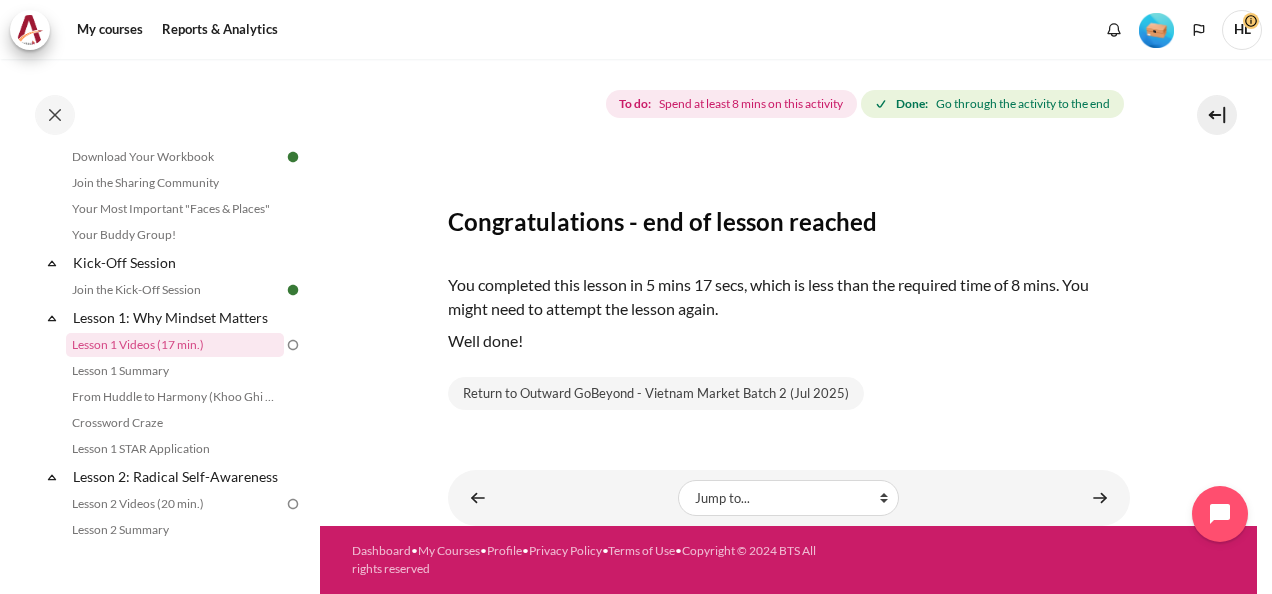 click on "Completed 16%
4
/ 25
Expand
Collapse
Welcome!
Highlighted" at bounding box center (160, 326) 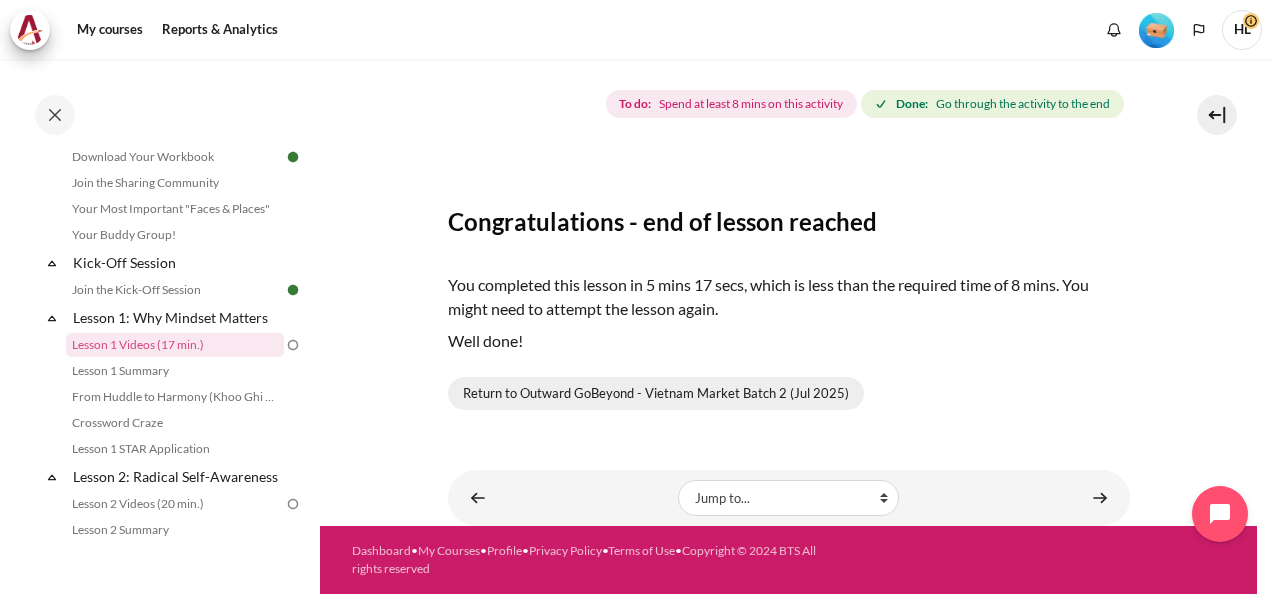 click on "Return to Outward GoBeyond - Vietnam Market Batch 2 (Jul 2025)" at bounding box center (656, 394) 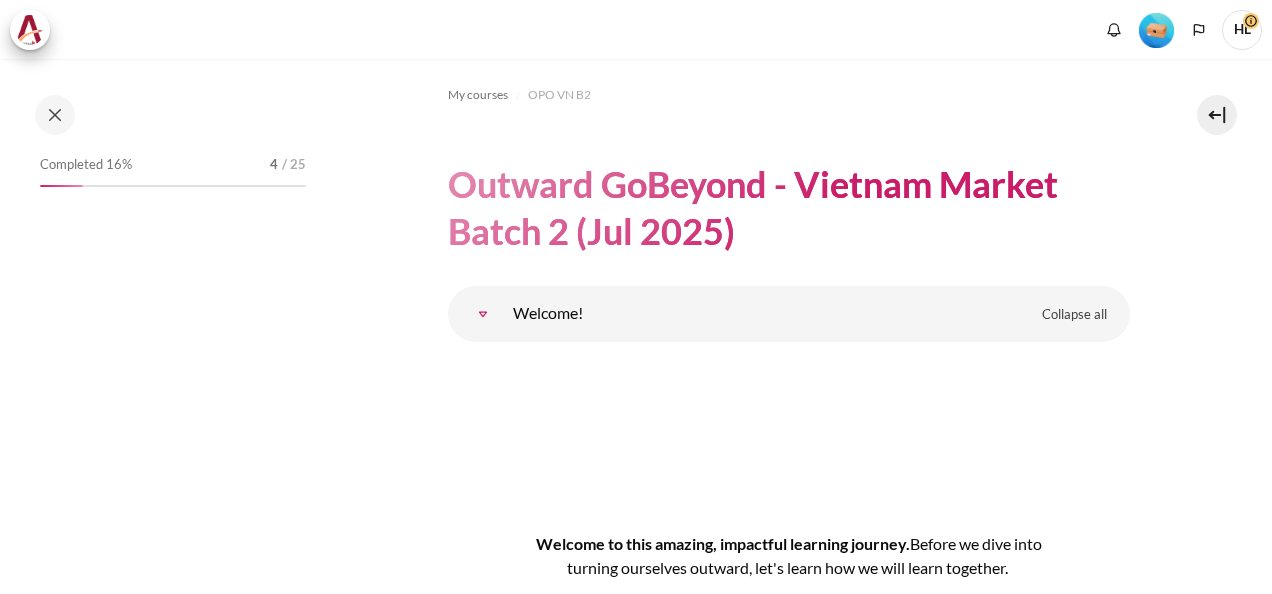 scroll, scrollTop: 0, scrollLeft: 0, axis: both 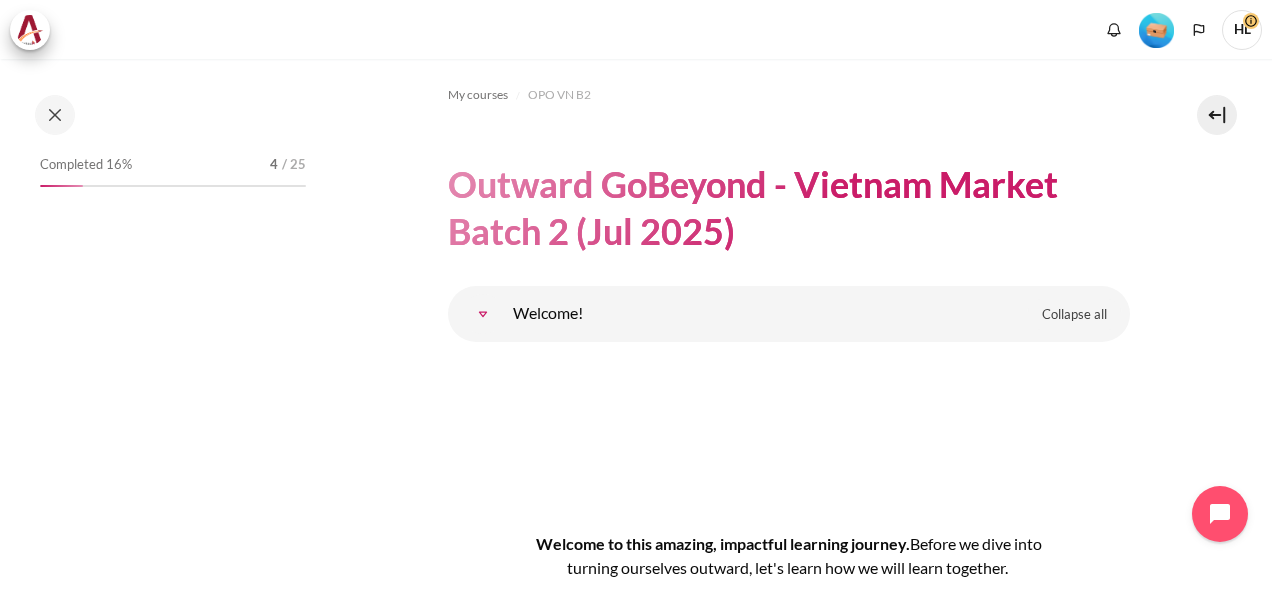 click on "Completed 16%
4
/ 25" at bounding box center [173, 165] 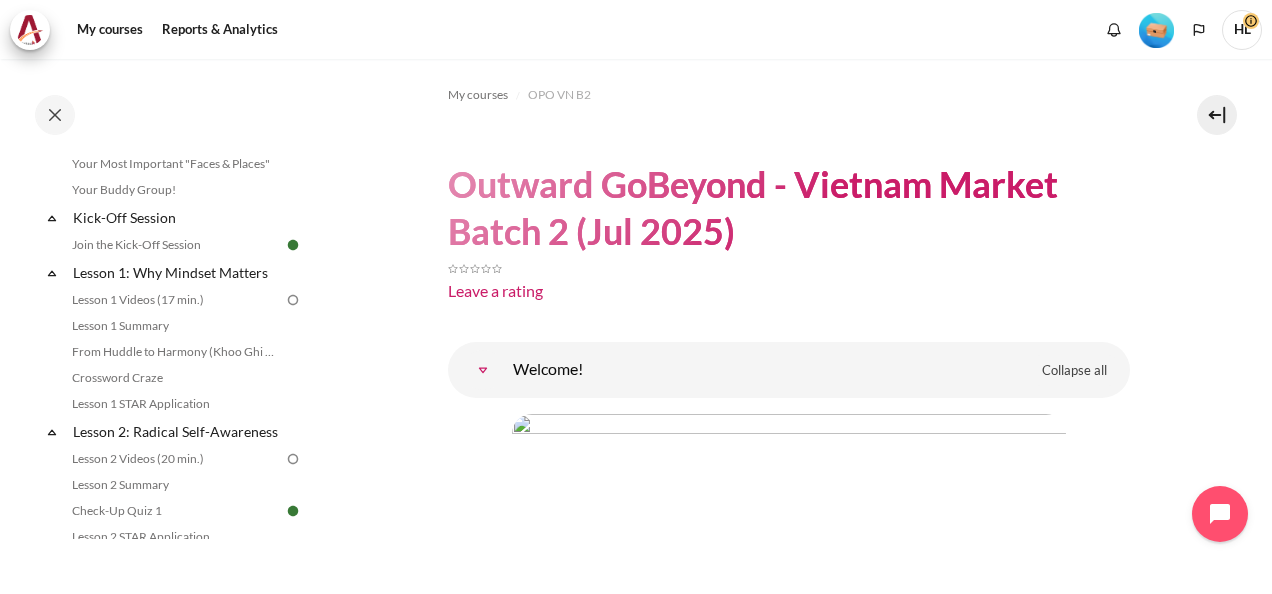 scroll, scrollTop: 236, scrollLeft: 0, axis: vertical 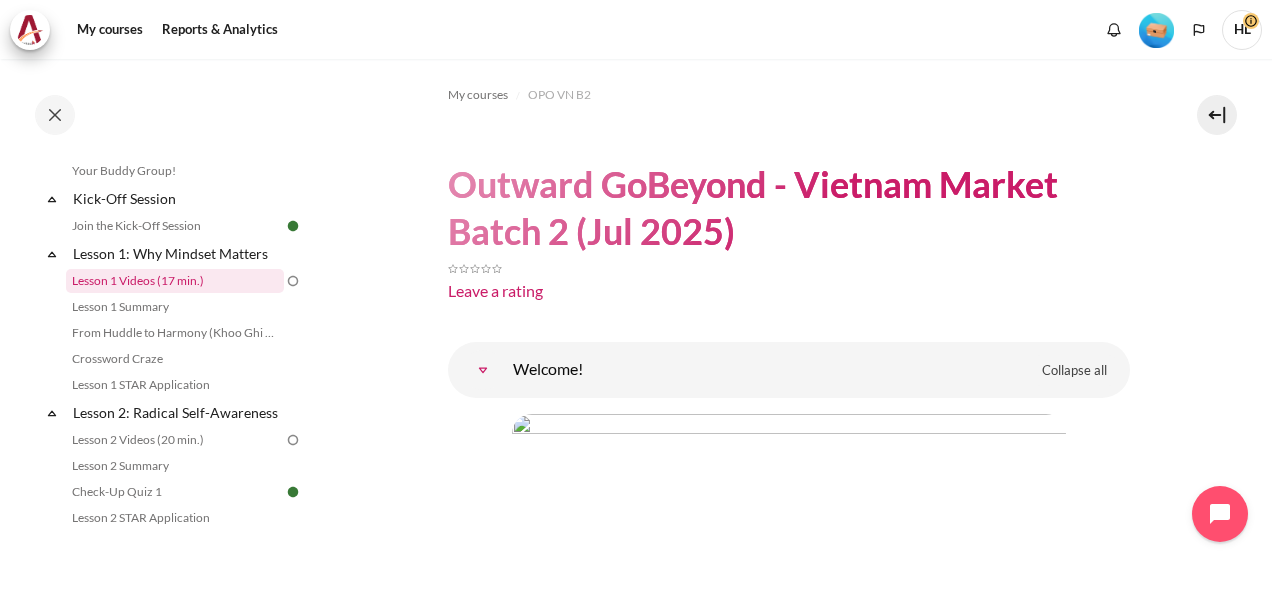 click on "Lesson 1 Videos (17 min.)" at bounding box center [175, 281] 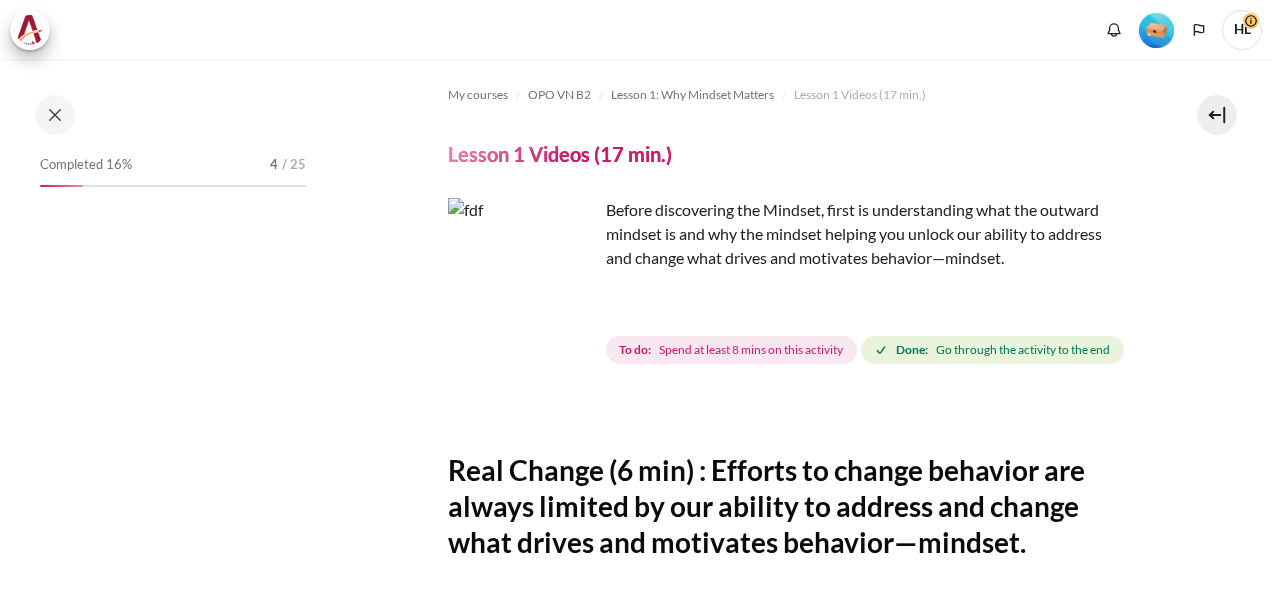 scroll, scrollTop: 0, scrollLeft: 0, axis: both 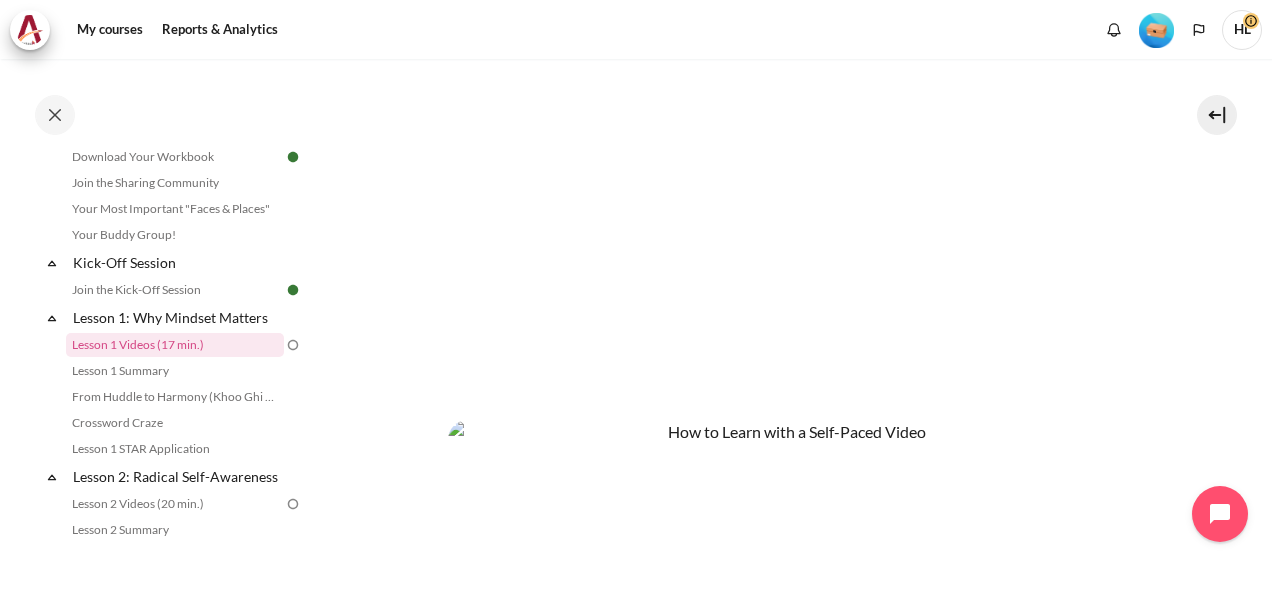 drag, startPoint x: 1262, startPoint y: 248, endPoint x: 1150, endPoint y: 77, distance: 204.4138 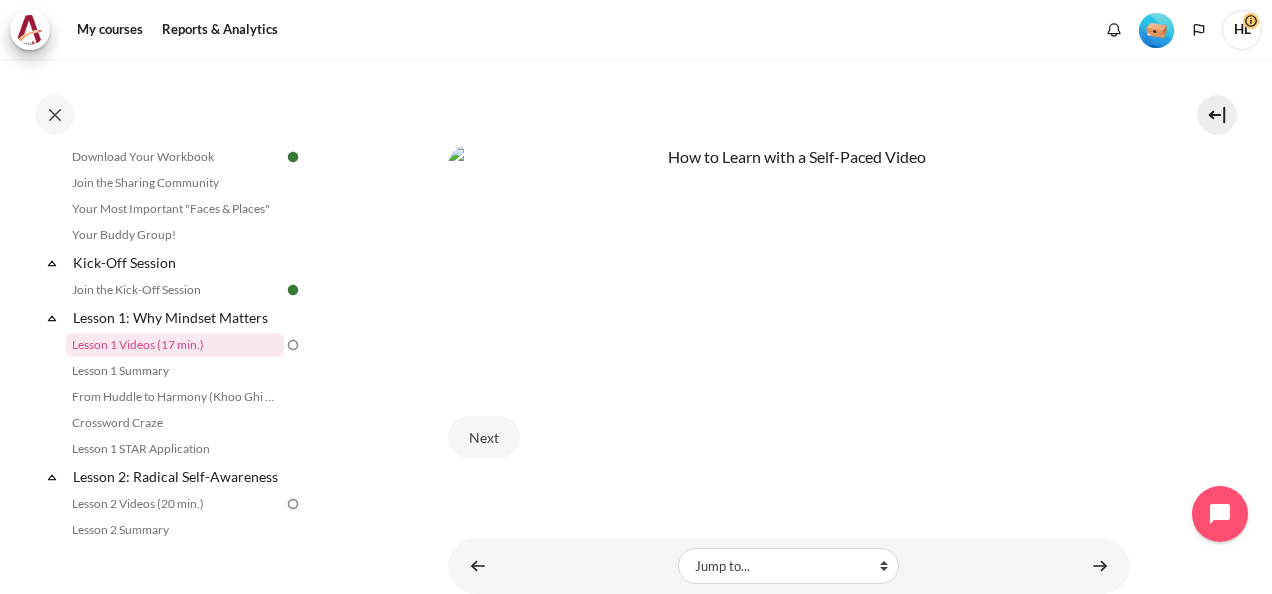 scroll, scrollTop: 877, scrollLeft: 0, axis: vertical 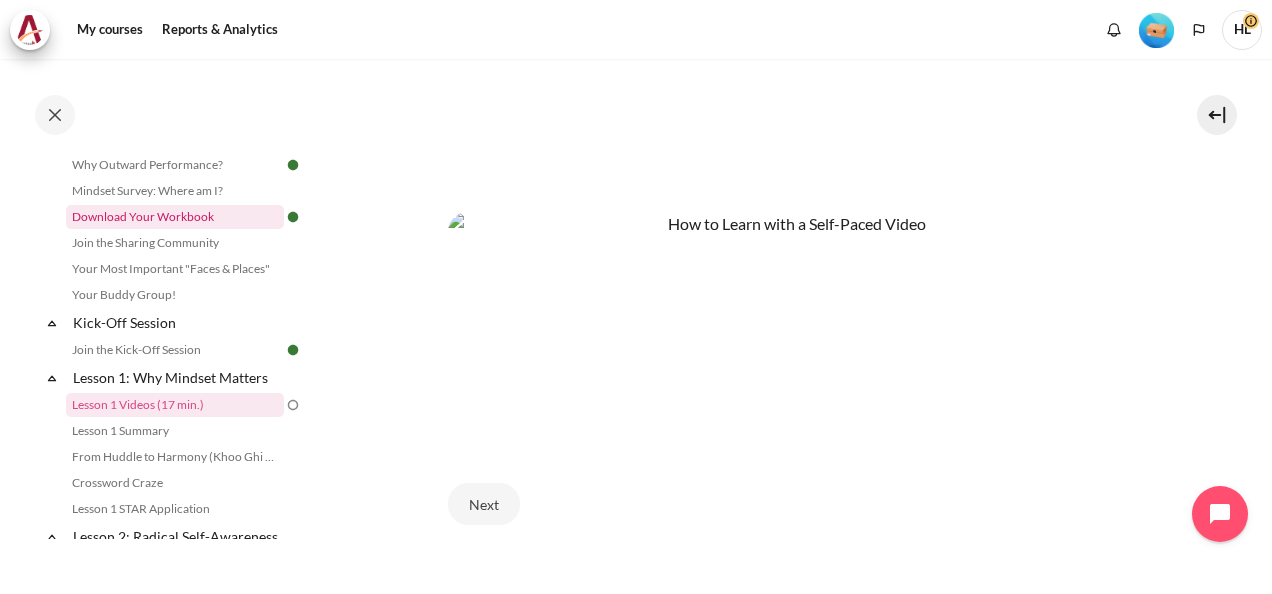 click on "Download Your Workbook" at bounding box center [175, 217] 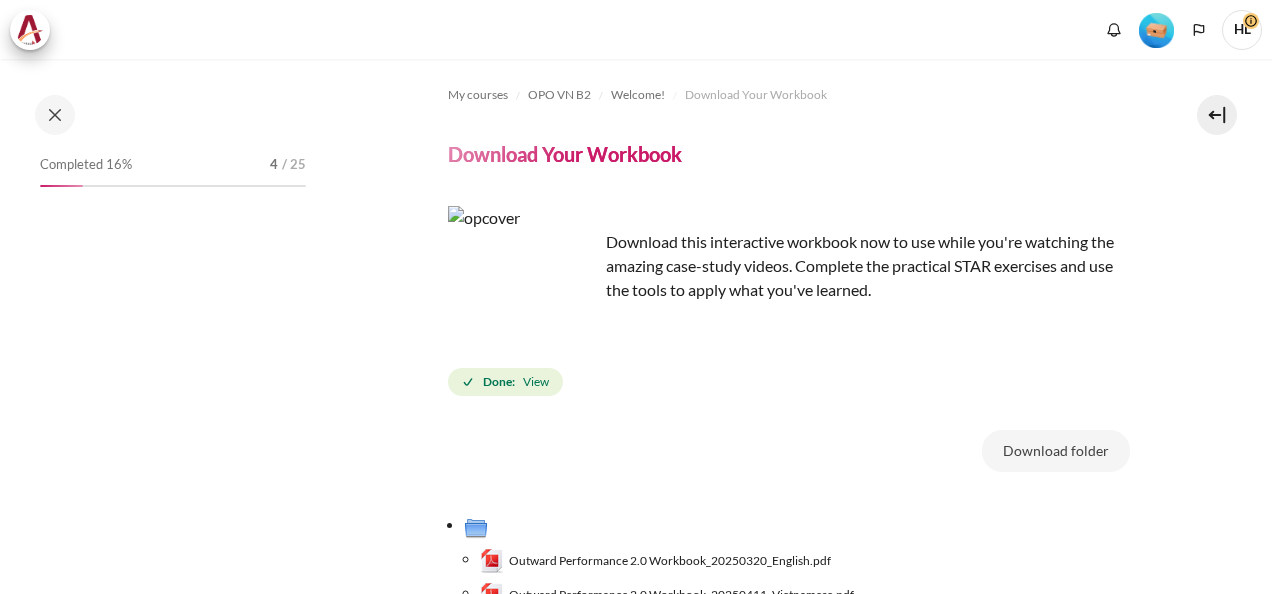 scroll, scrollTop: 0, scrollLeft: 0, axis: both 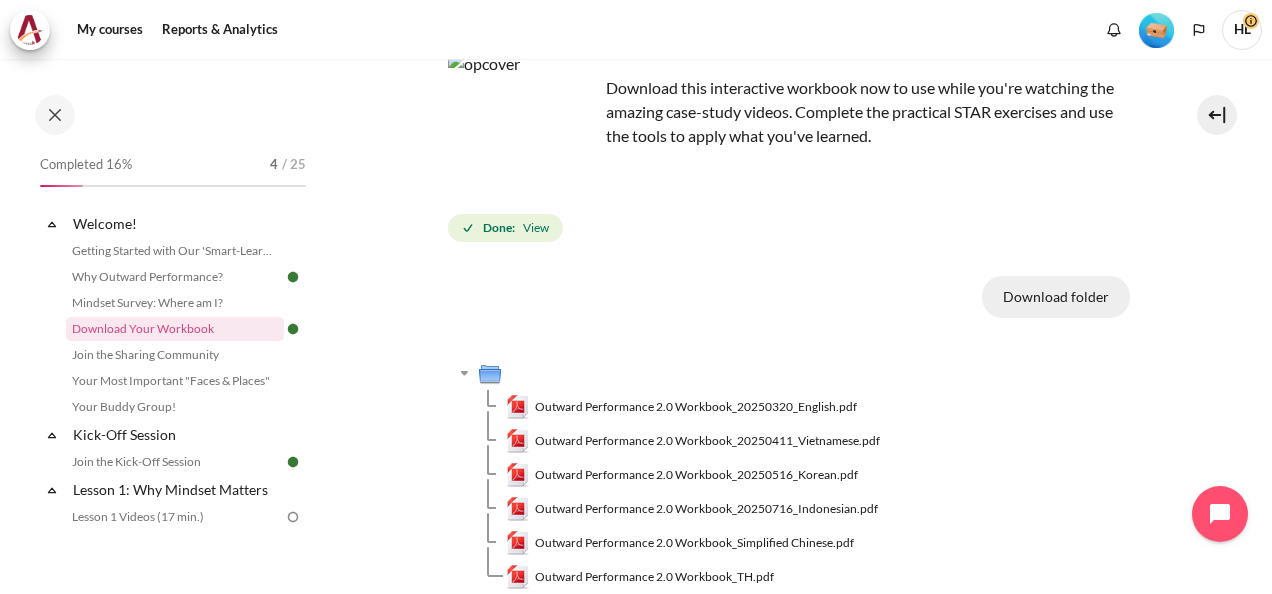 click on "Download folder" at bounding box center (1056, 297) 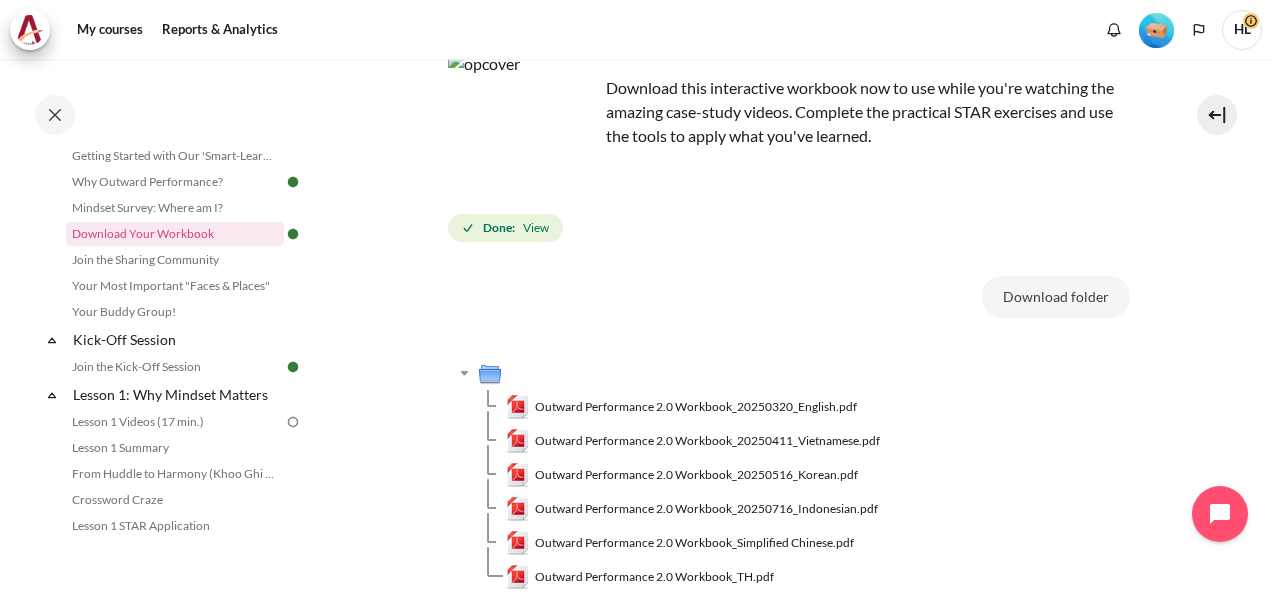 scroll, scrollTop: 98, scrollLeft: 0, axis: vertical 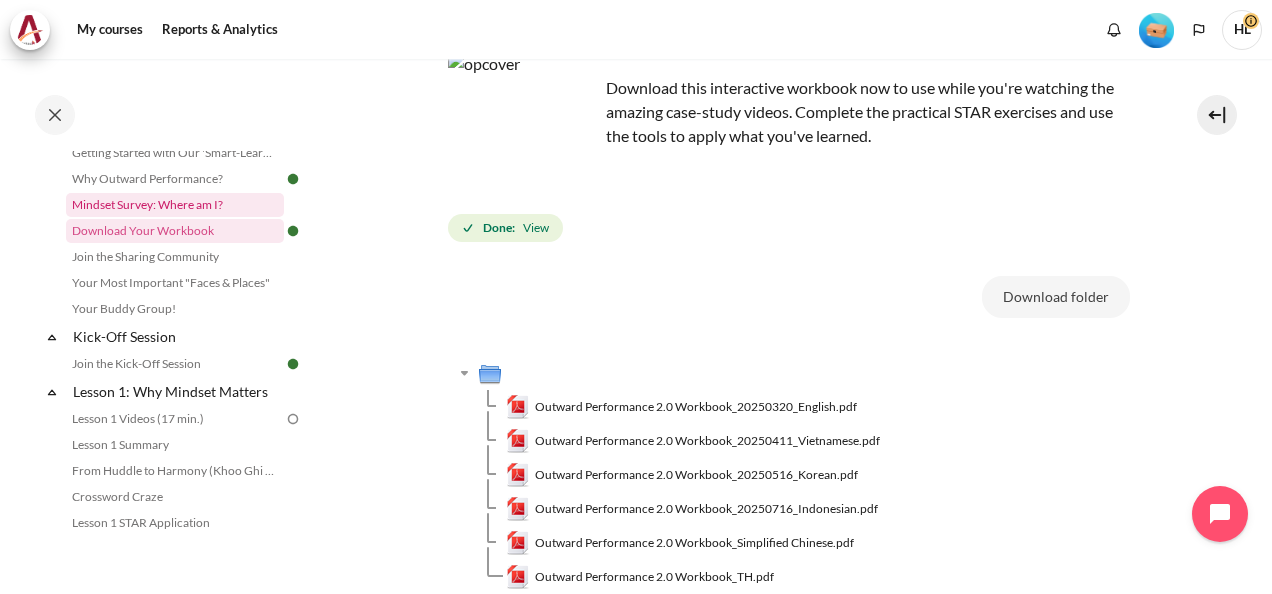 click on "Mindset Survey: Where am I?" at bounding box center [175, 205] 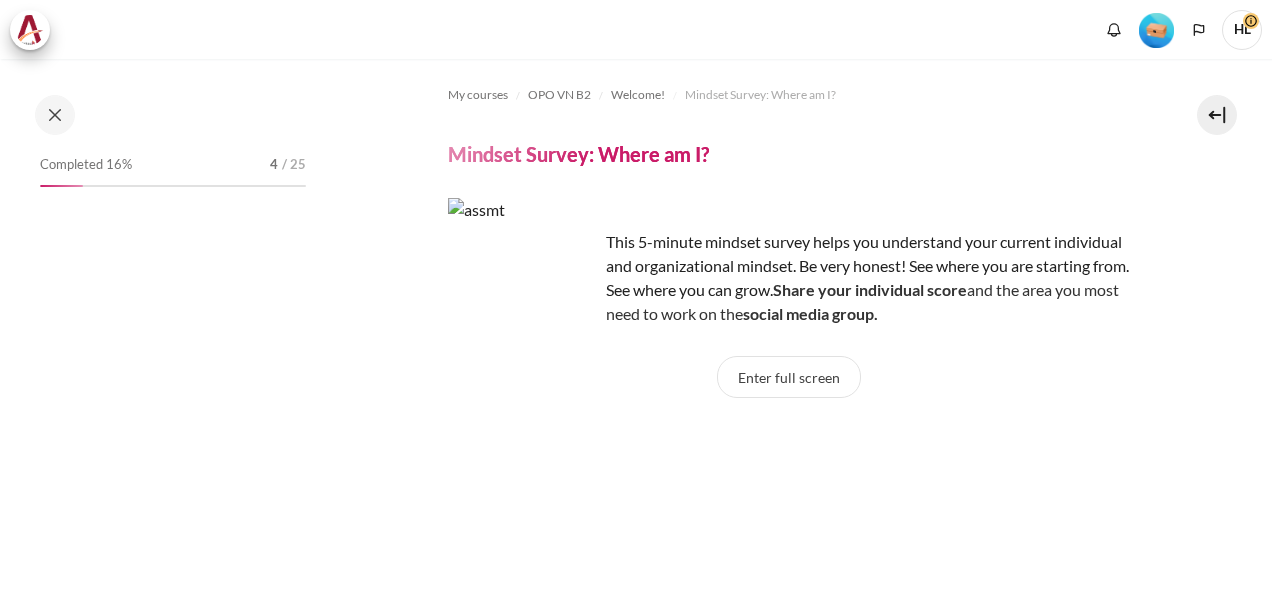scroll, scrollTop: 0, scrollLeft: 0, axis: both 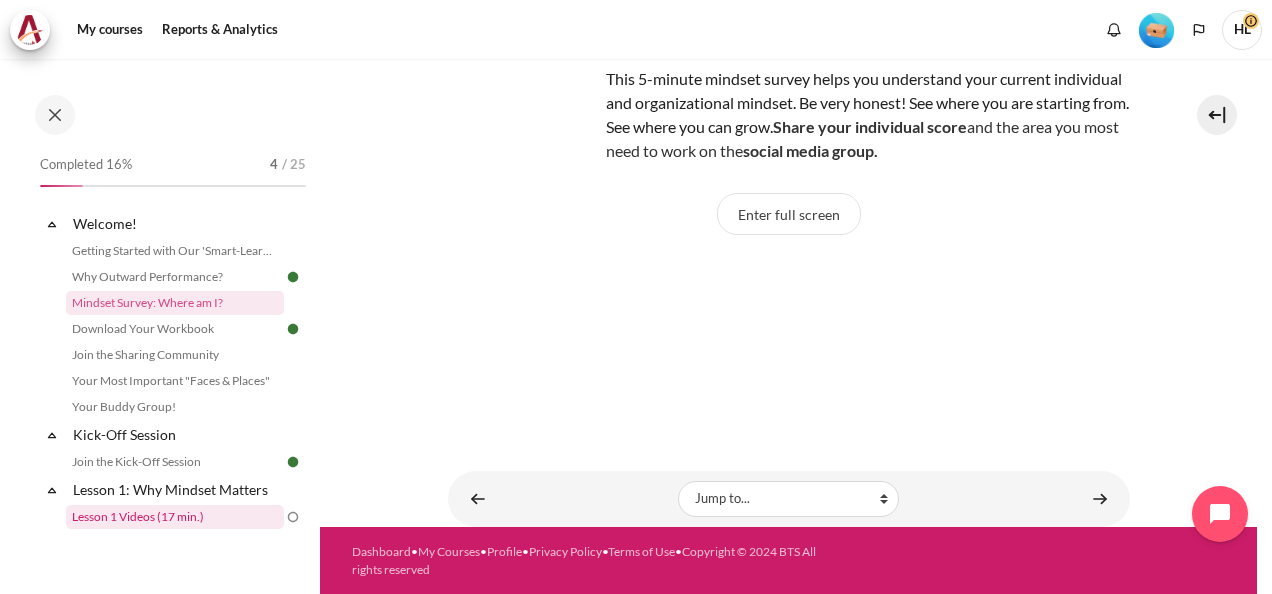 click on "Lesson 1 Videos (17 min.)" at bounding box center [175, 517] 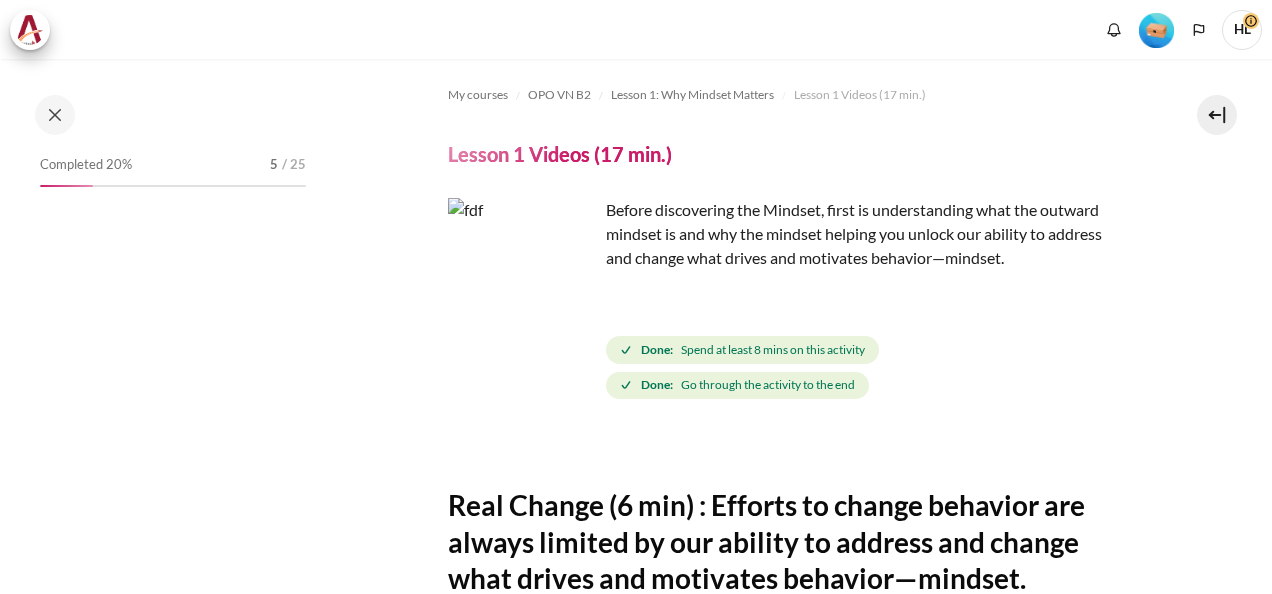 scroll, scrollTop: 0, scrollLeft: 0, axis: both 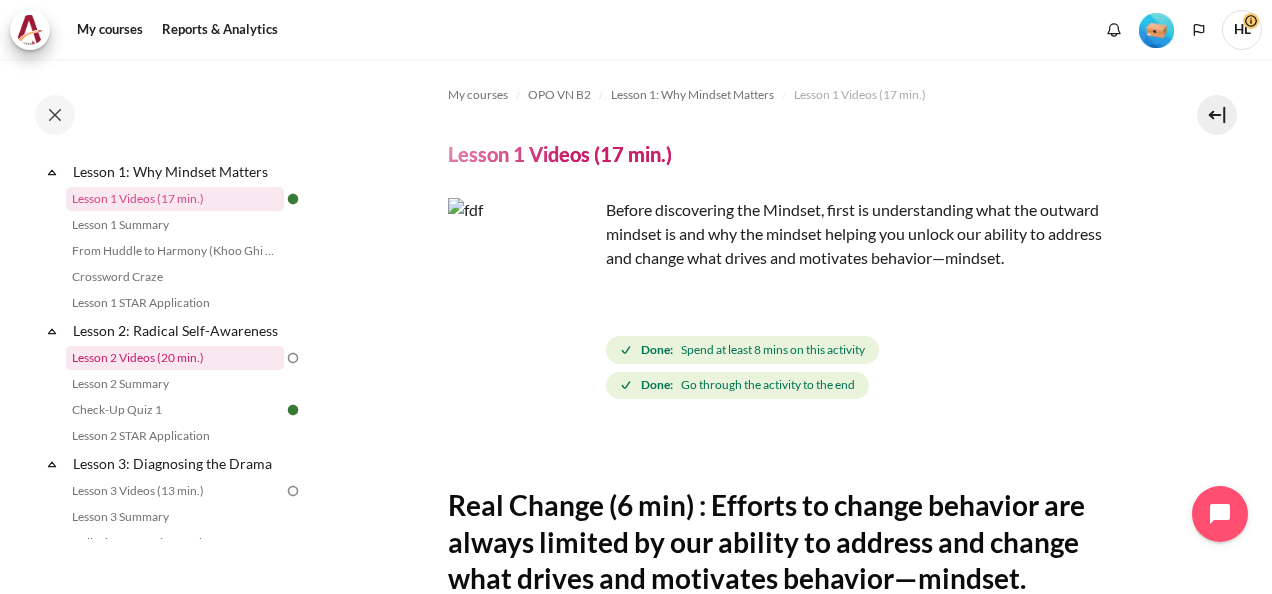 click on "Lesson 2 Videos (20 min.)" at bounding box center [175, 358] 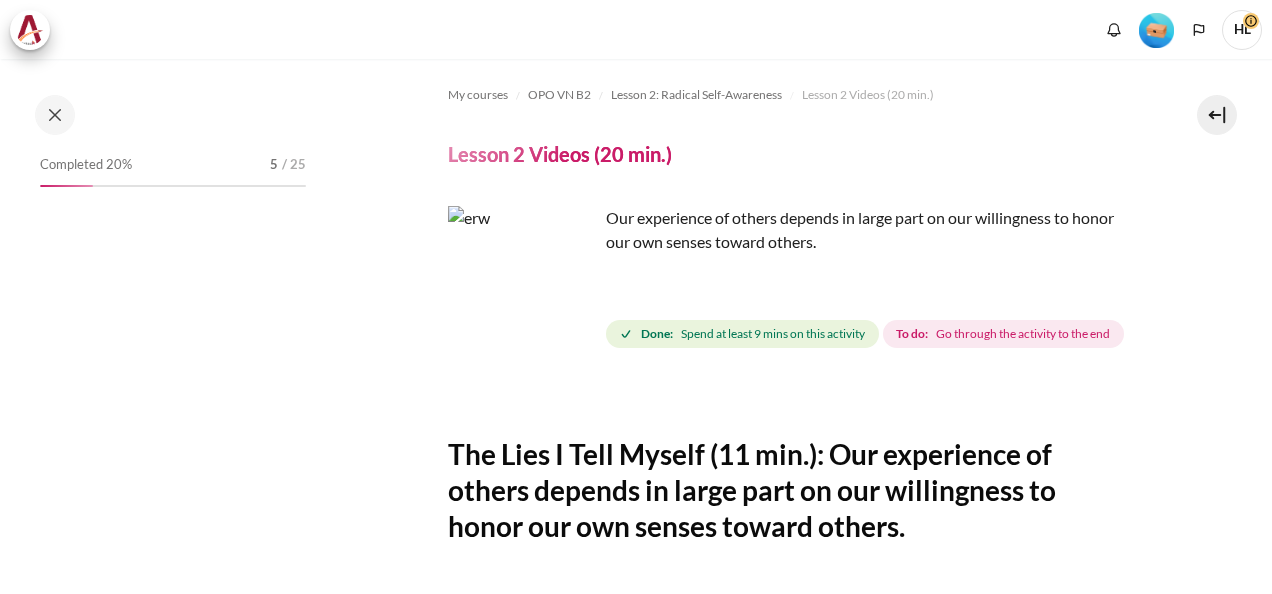 scroll, scrollTop: 0, scrollLeft: 0, axis: both 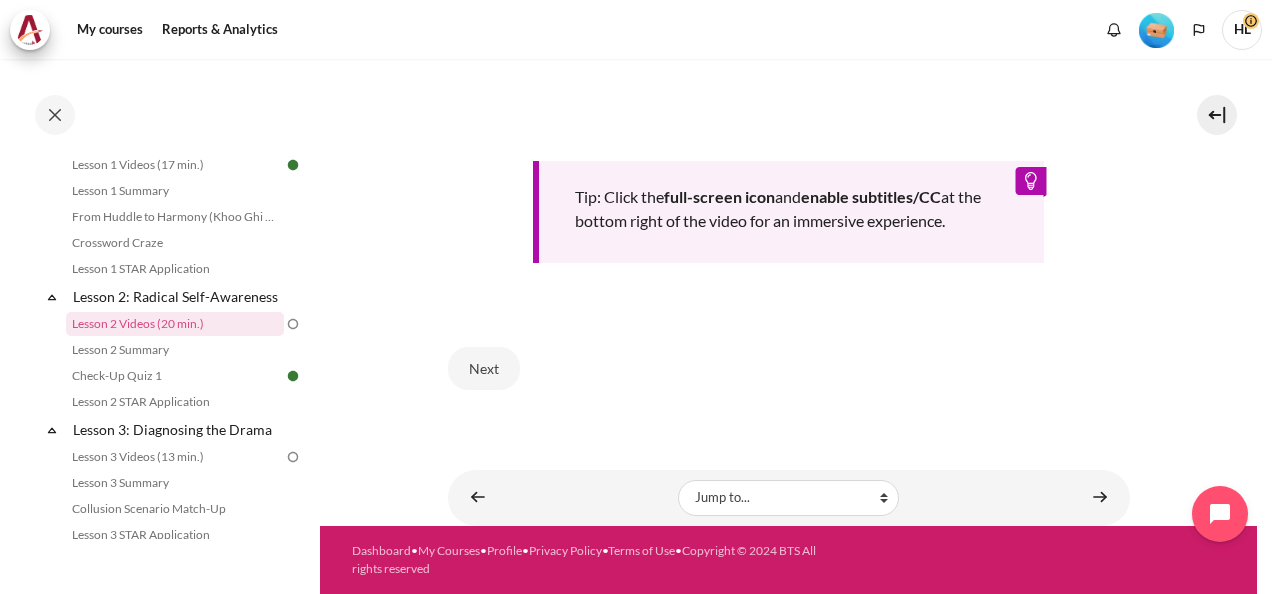 click on "My courses
OPO VN B2
Lesson 2: Radical Self-Awareness
Lesson 2 Videos (20 min.)
Lesson 2 Videos (20 min.)
Completion requirements" at bounding box center [636, 326] 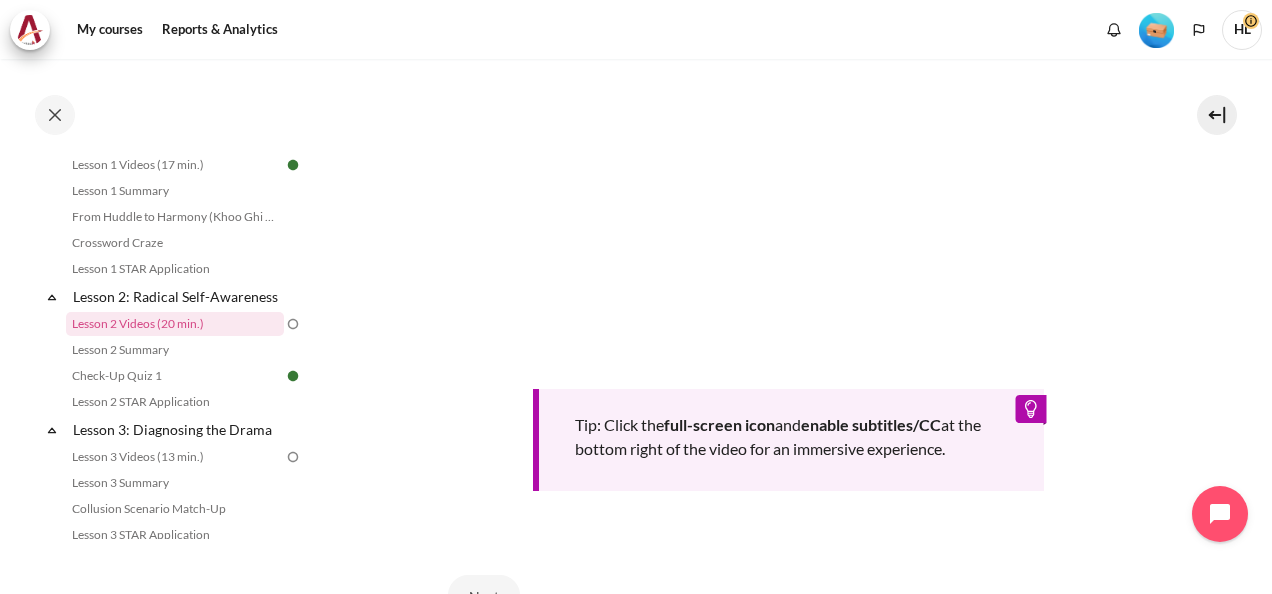 scroll, scrollTop: 624, scrollLeft: 0, axis: vertical 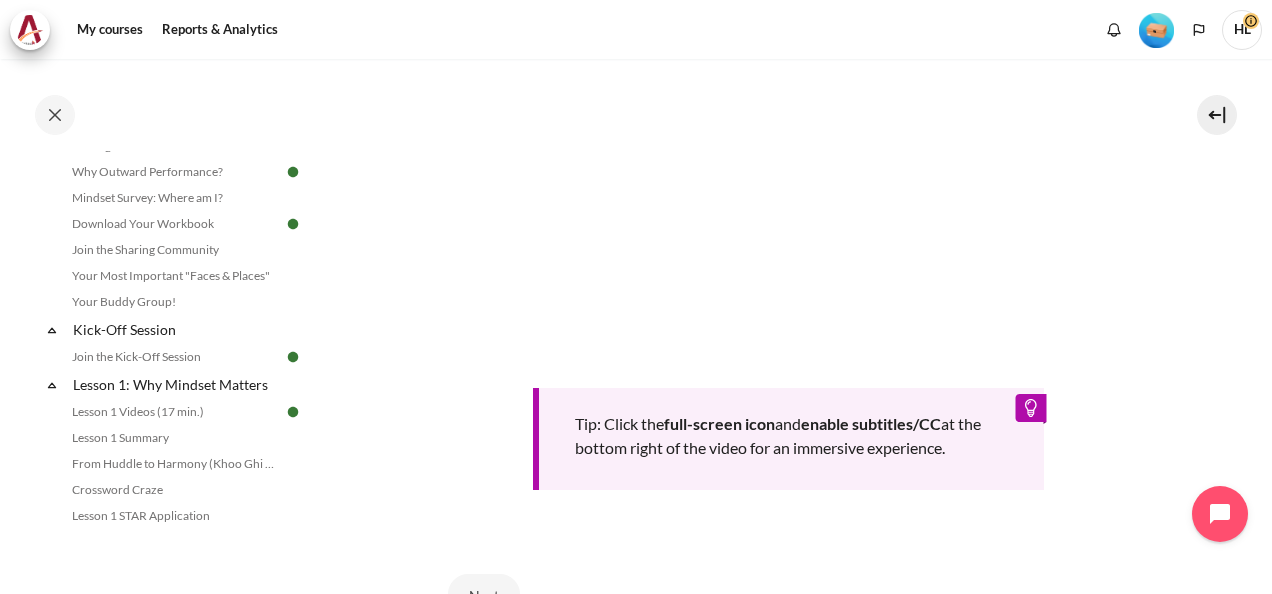 click on "Tip: Click the  full-screen icon  and  enable subtitles/CC  at the bottom right of the video for an immersive experience." at bounding box center [789, 248] 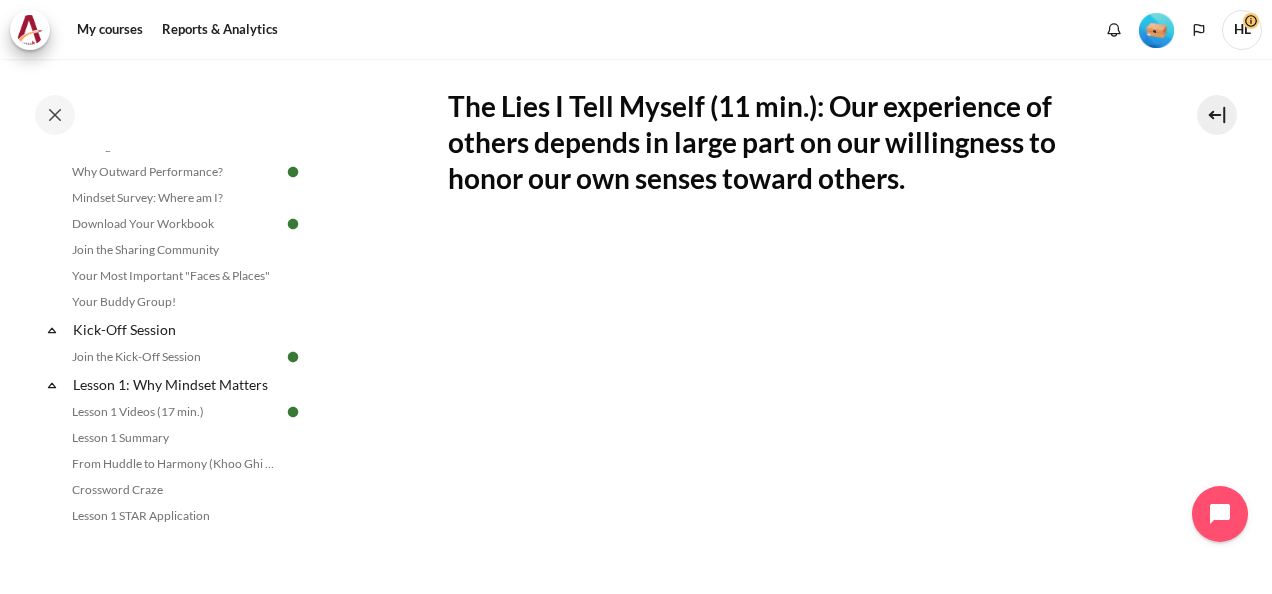 scroll, scrollTop: 350, scrollLeft: 0, axis: vertical 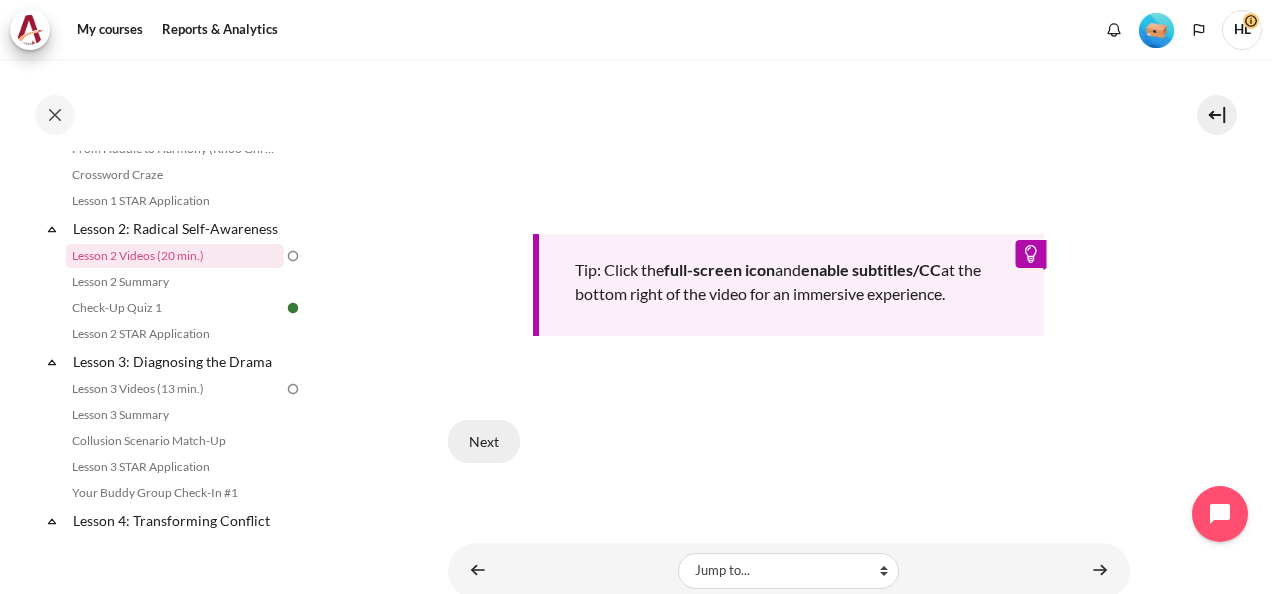 click on "Next" at bounding box center [484, 441] 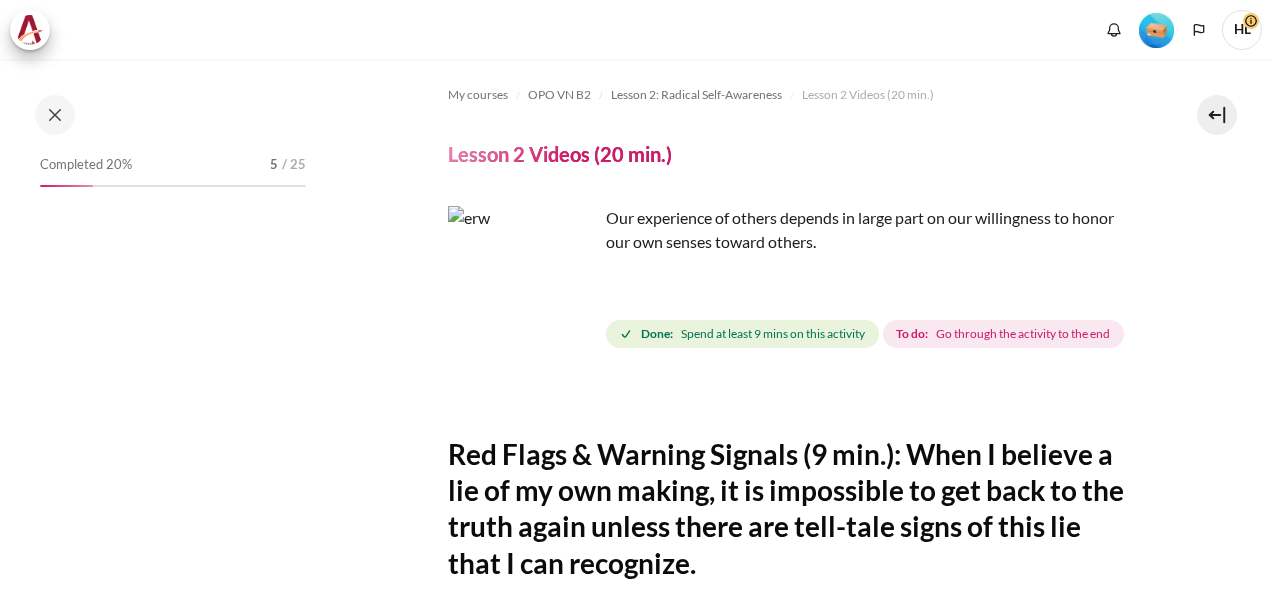 scroll, scrollTop: 0, scrollLeft: 0, axis: both 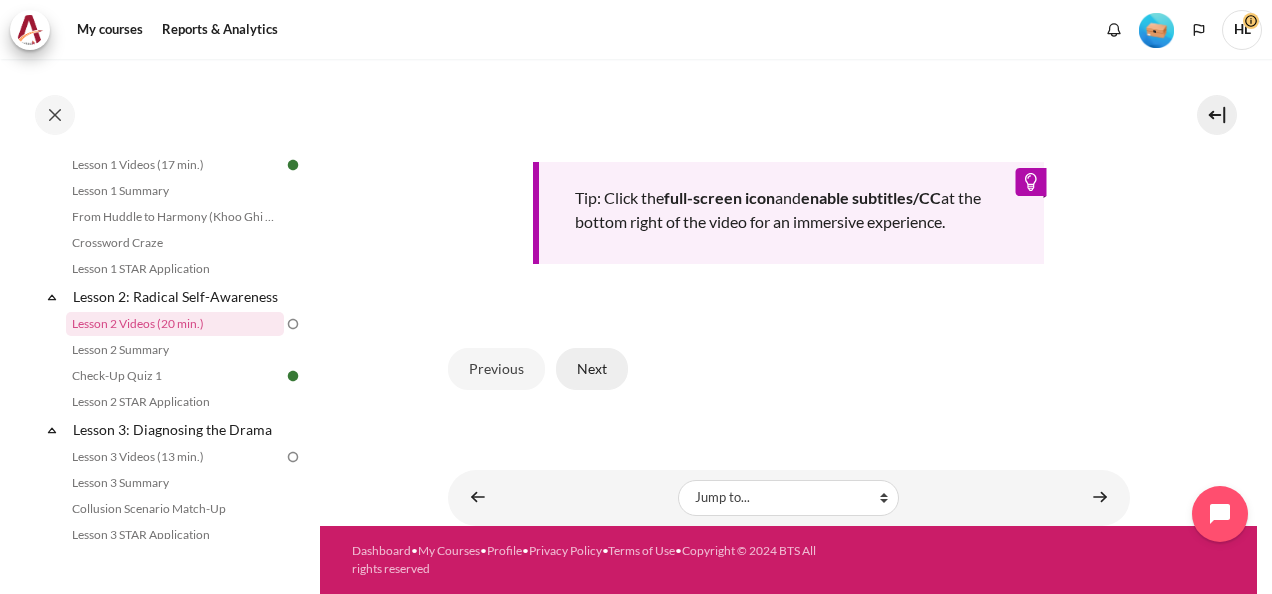 click on "Next" at bounding box center [592, 369] 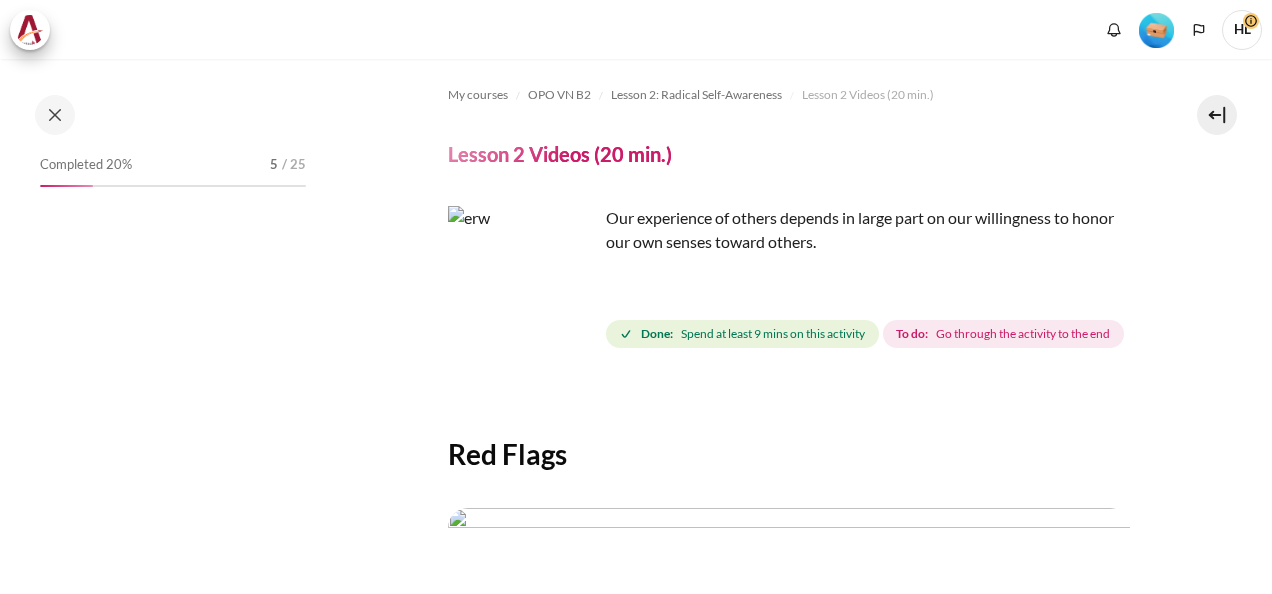 scroll, scrollTop: 0, scrollLeft: 0, axis: both 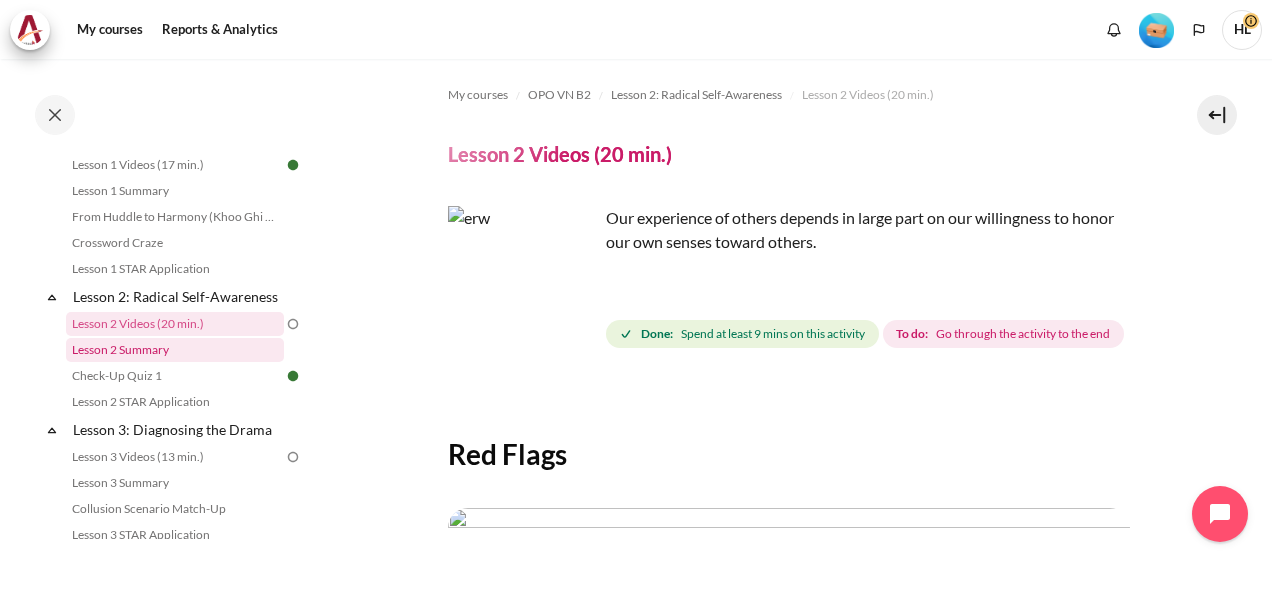 click on "Lesson 2 Summary" at bounding box center [175, 350] 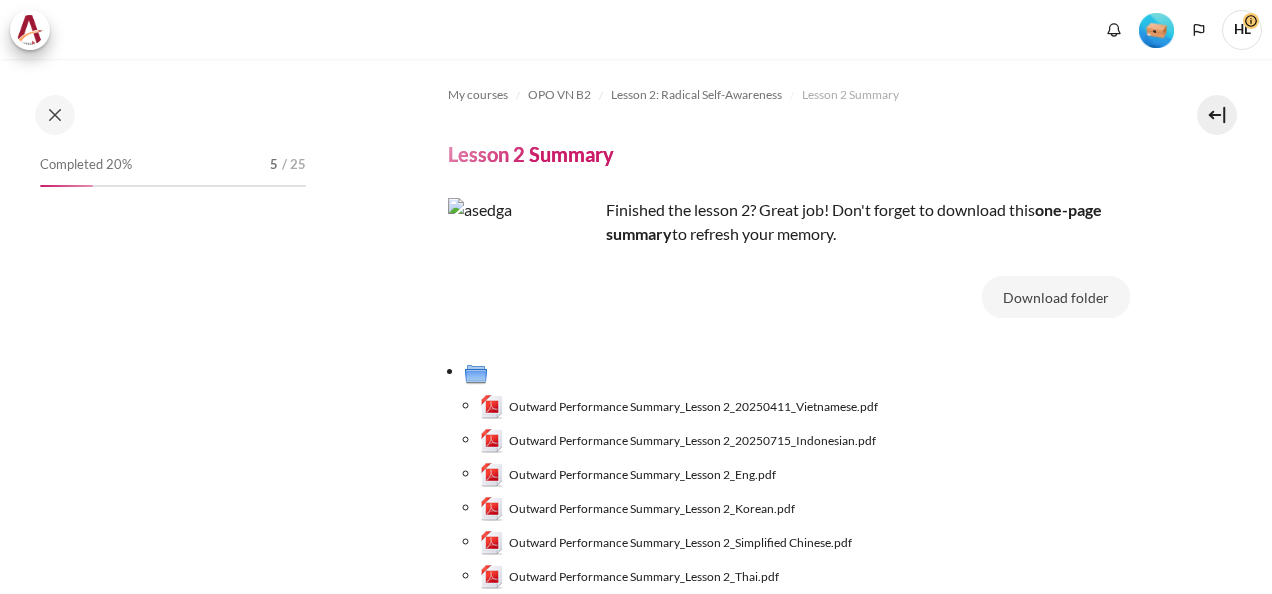 scroll, scrollTop: 0, scrollLeft: 0, axis: both 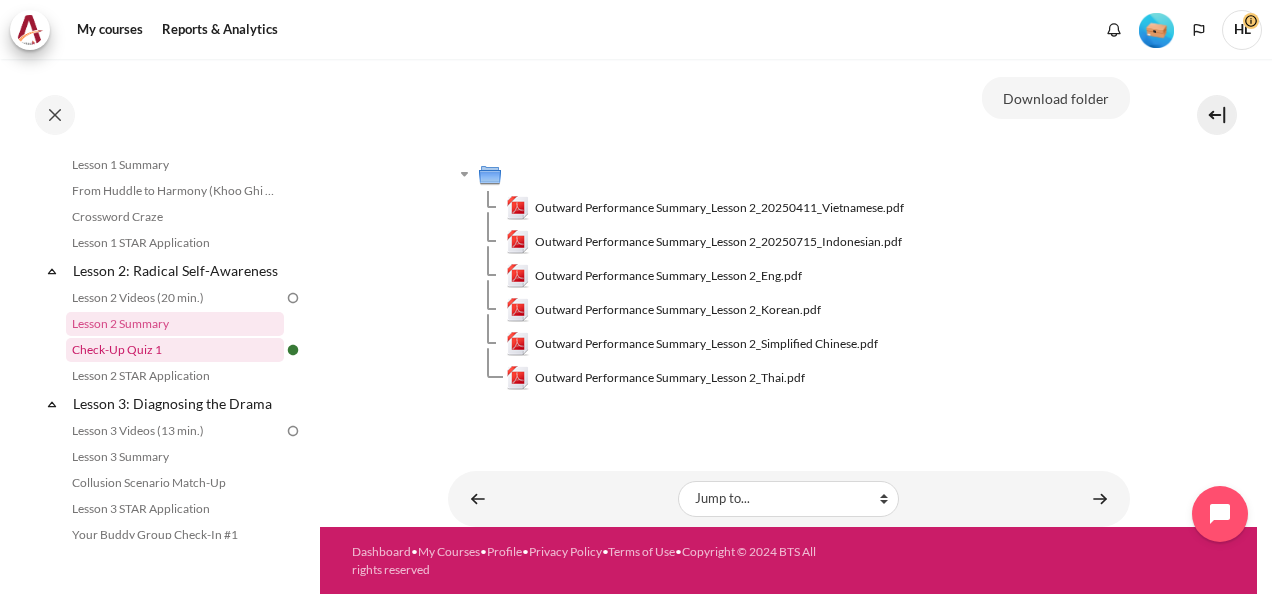 click on "Check-Up Quiz 1" at bounding box center [175, 350] 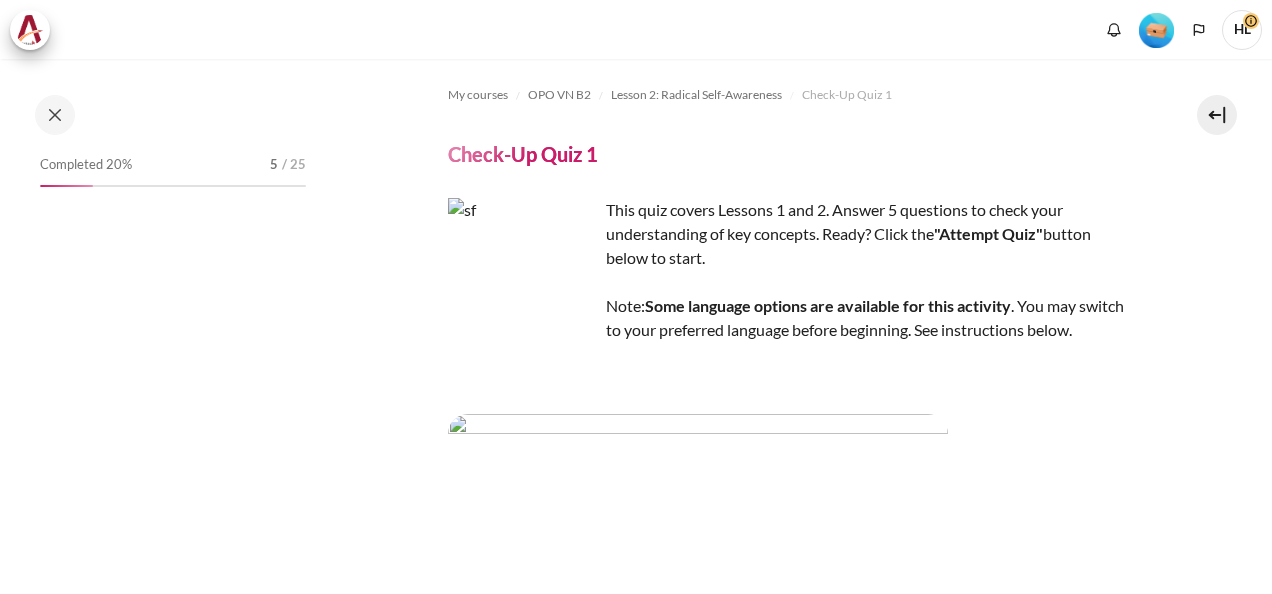 scroll, scrollTop: 0, scrollLeft: 0, axis: both 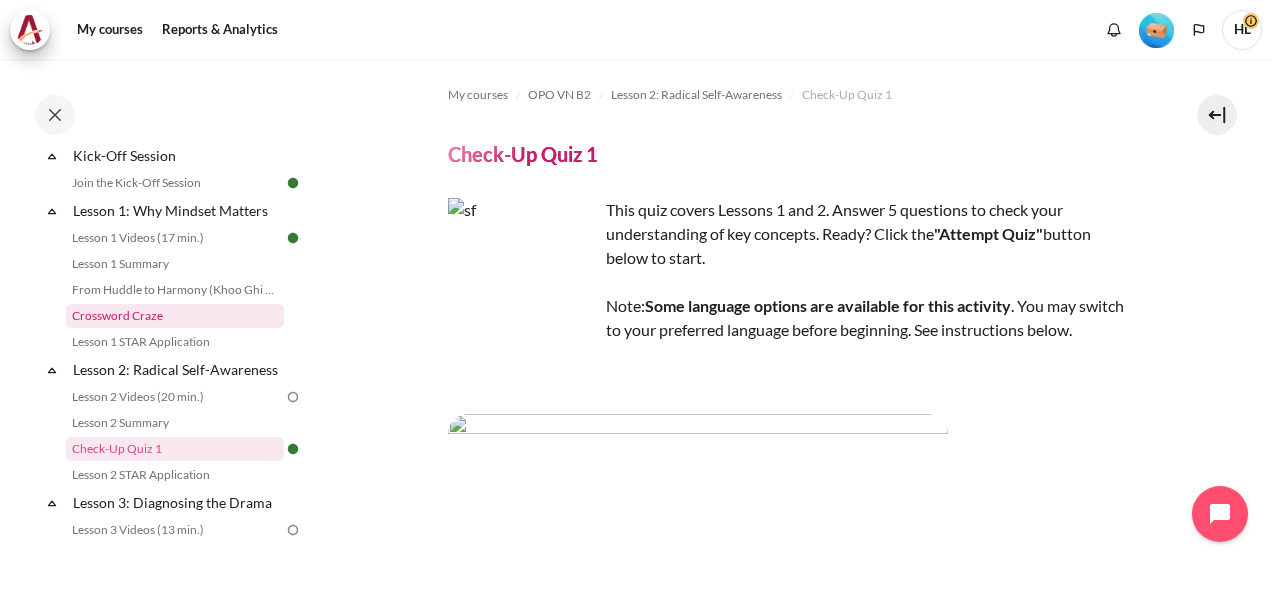 click on "Crossword Craze" at bounding box center [175, 316] 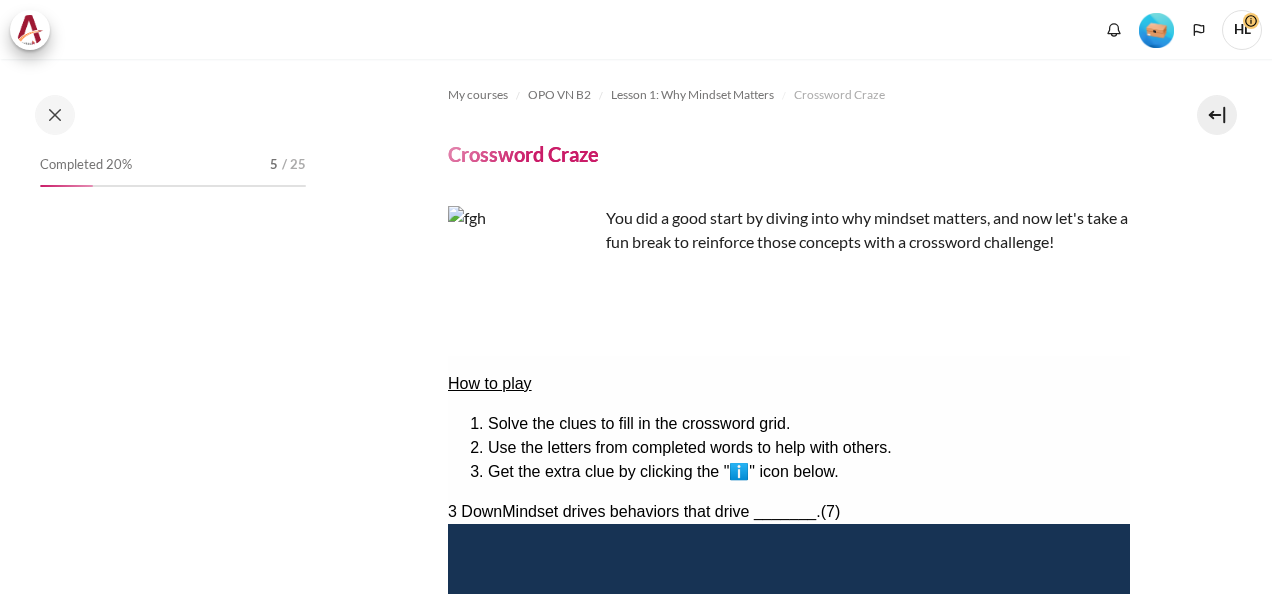 scroll, scrollTop: 0, scrollLeft: 0, axis: both 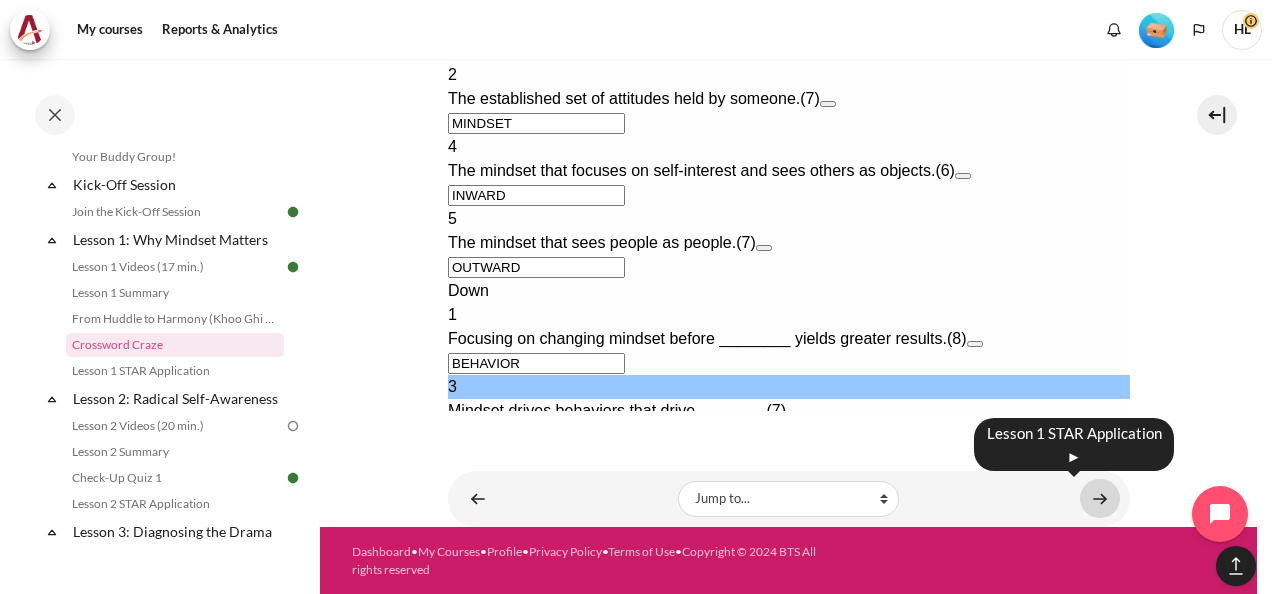 click at bounding box center [1100, 498] 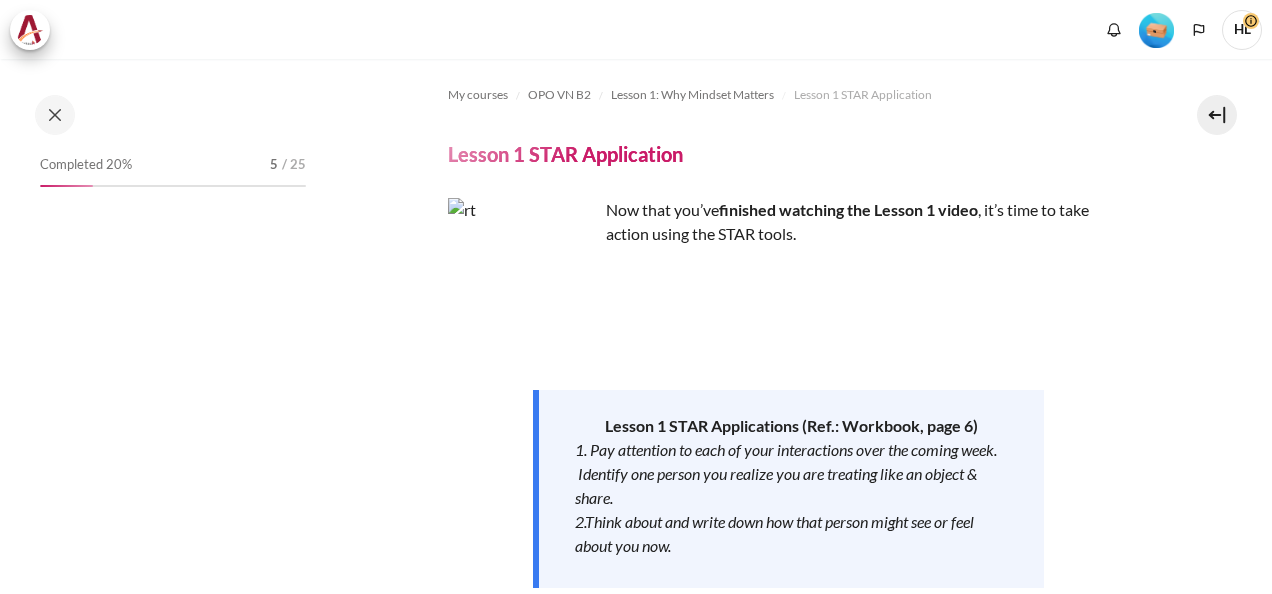 scroll, scrollTop: 0, scrollLeft: 0, axis: both 